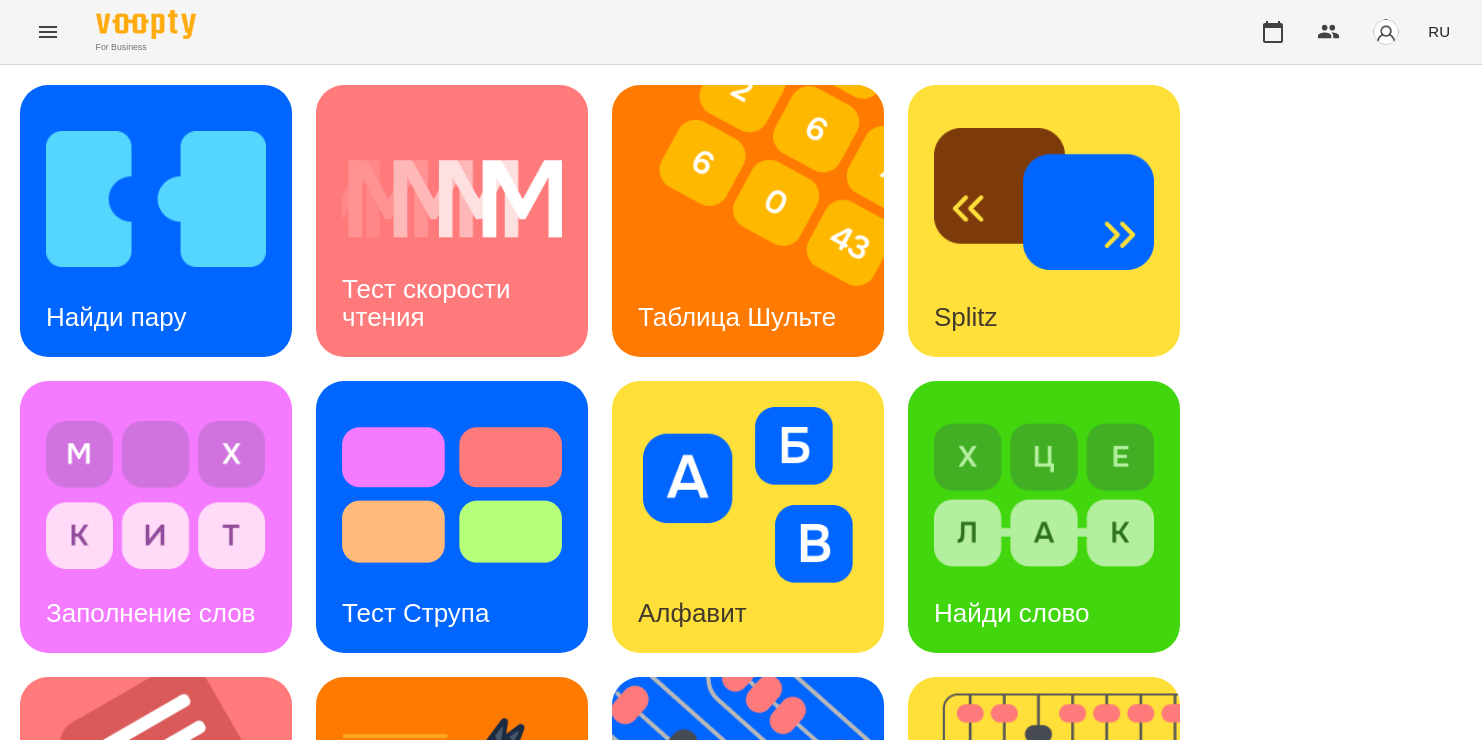 scroll, scrollTop: 0, scrollLeft: 0, axis: both 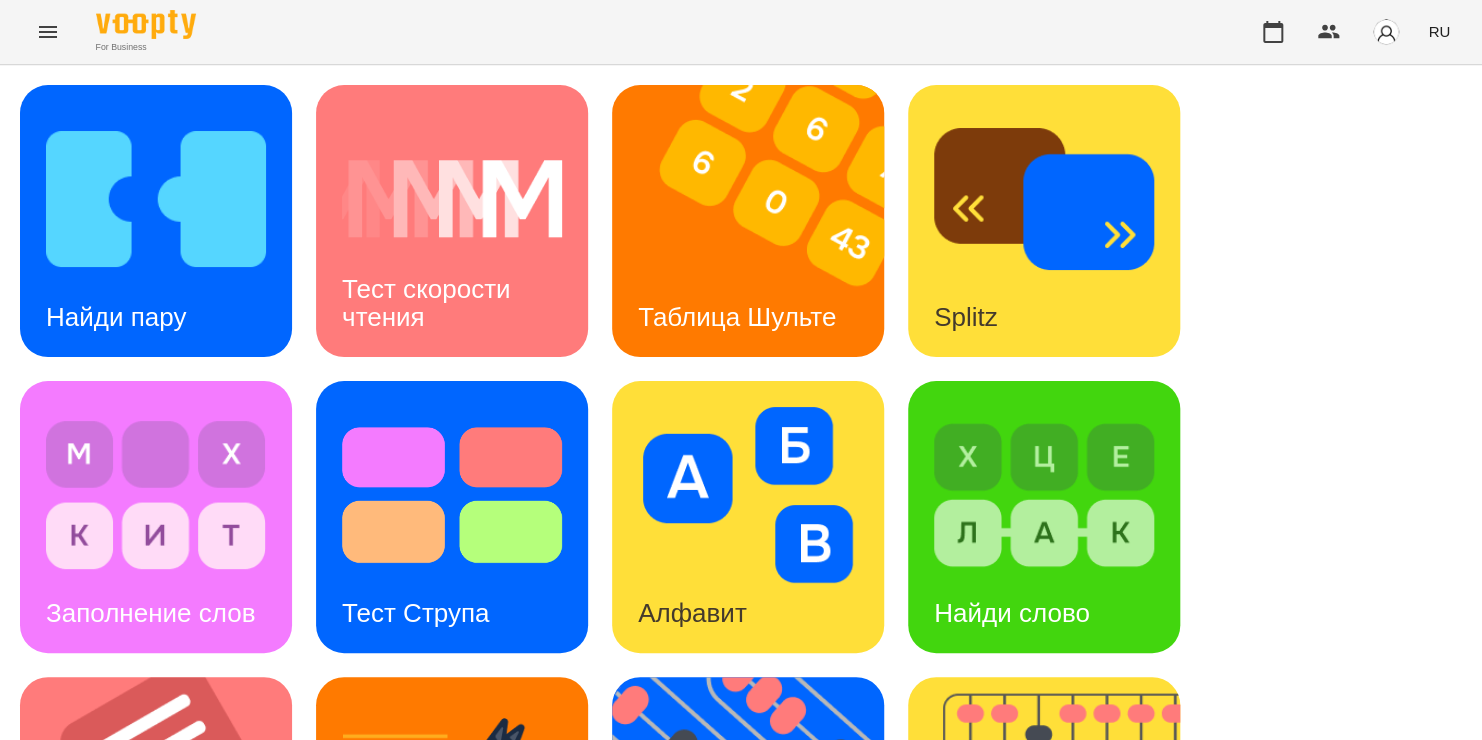 click at bounding box center (156, 199) 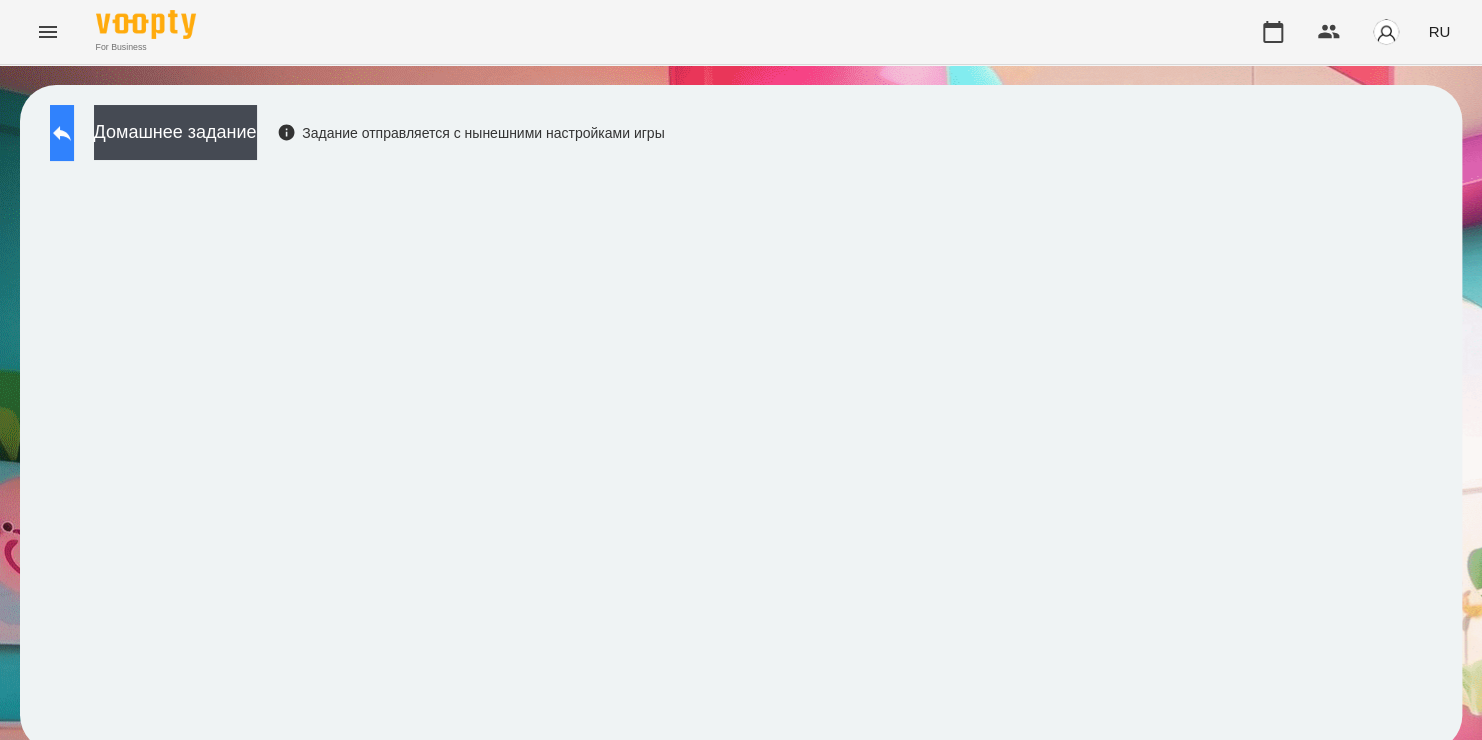 click at bounding box center [62, 133] 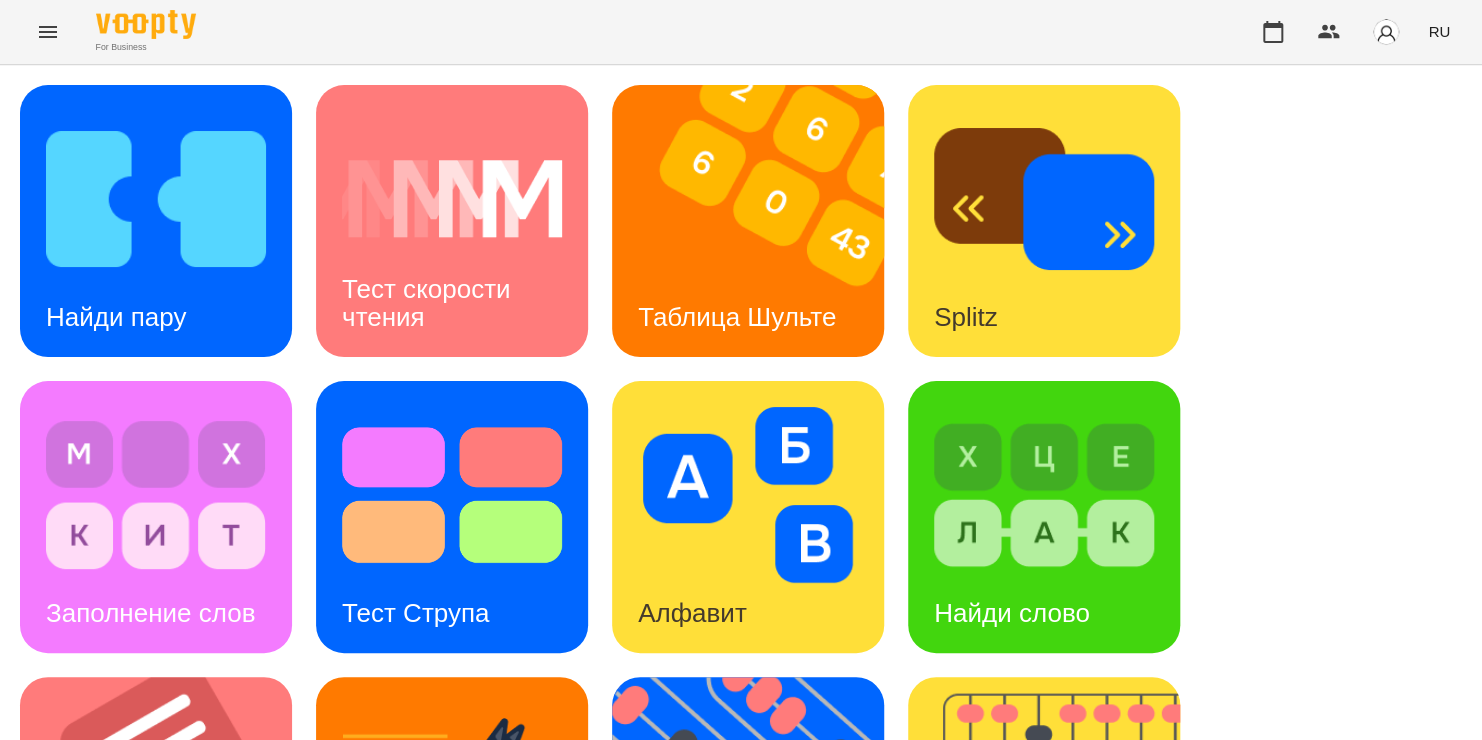 scroll, scrollTop: 820, scrollLeft: 0, axis: vertical 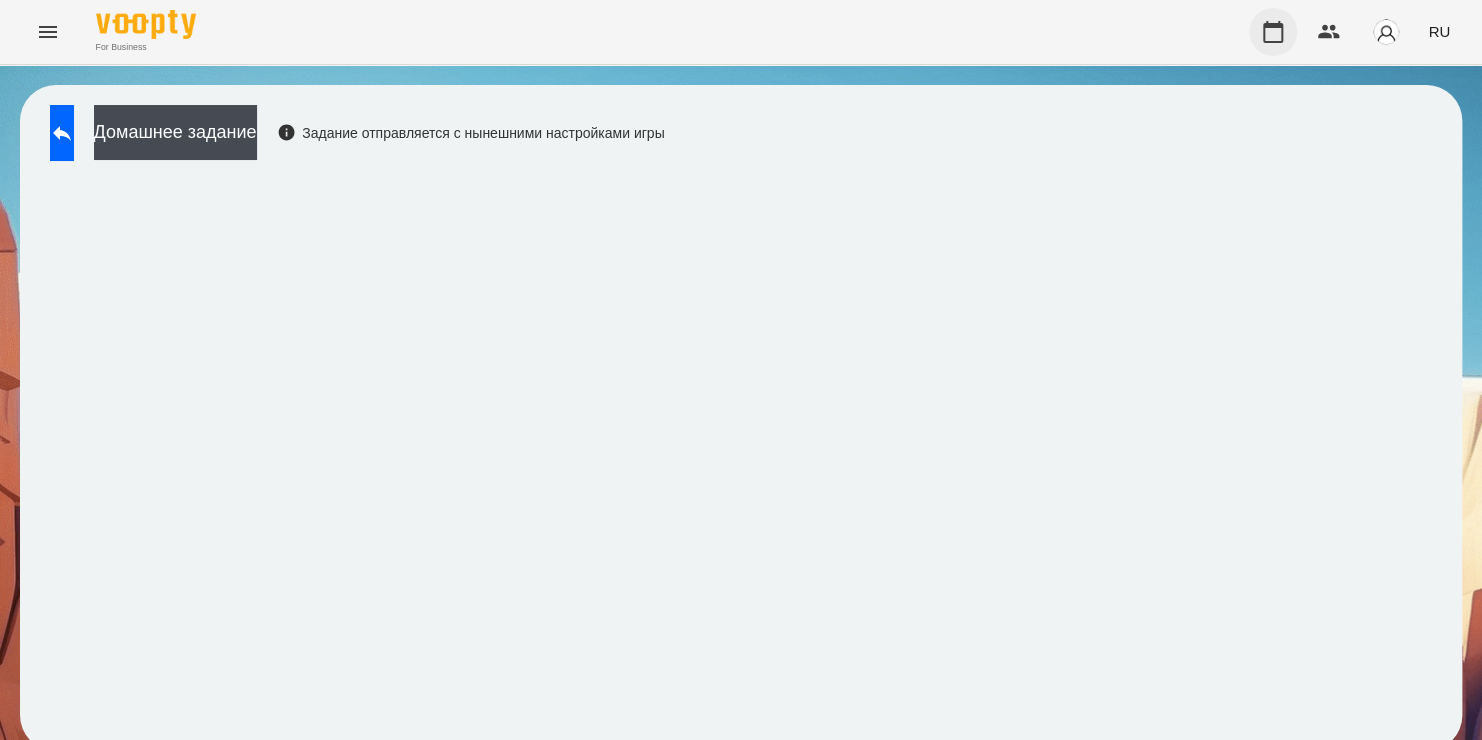 click 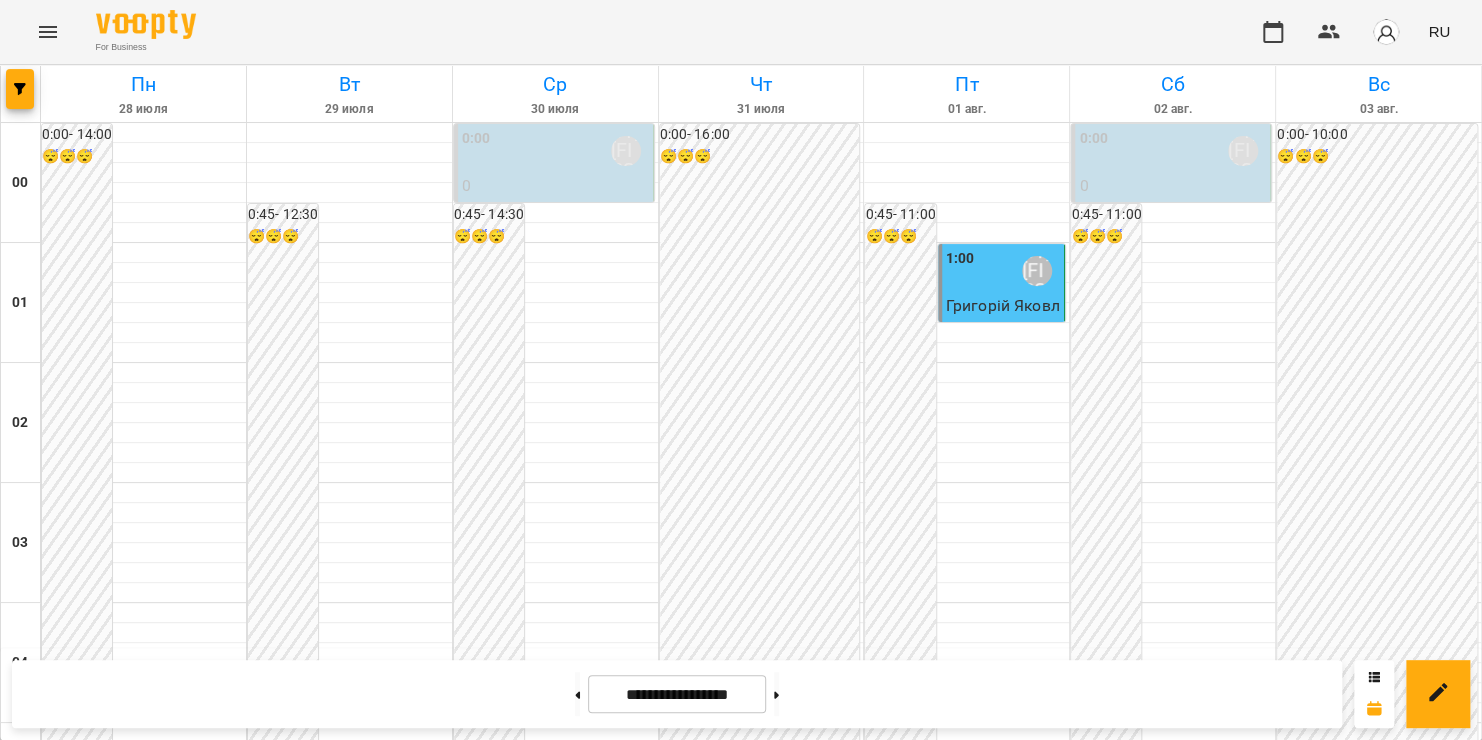 scroll, scrollTop: 1766, scrollLeft: 0, axis: vertical 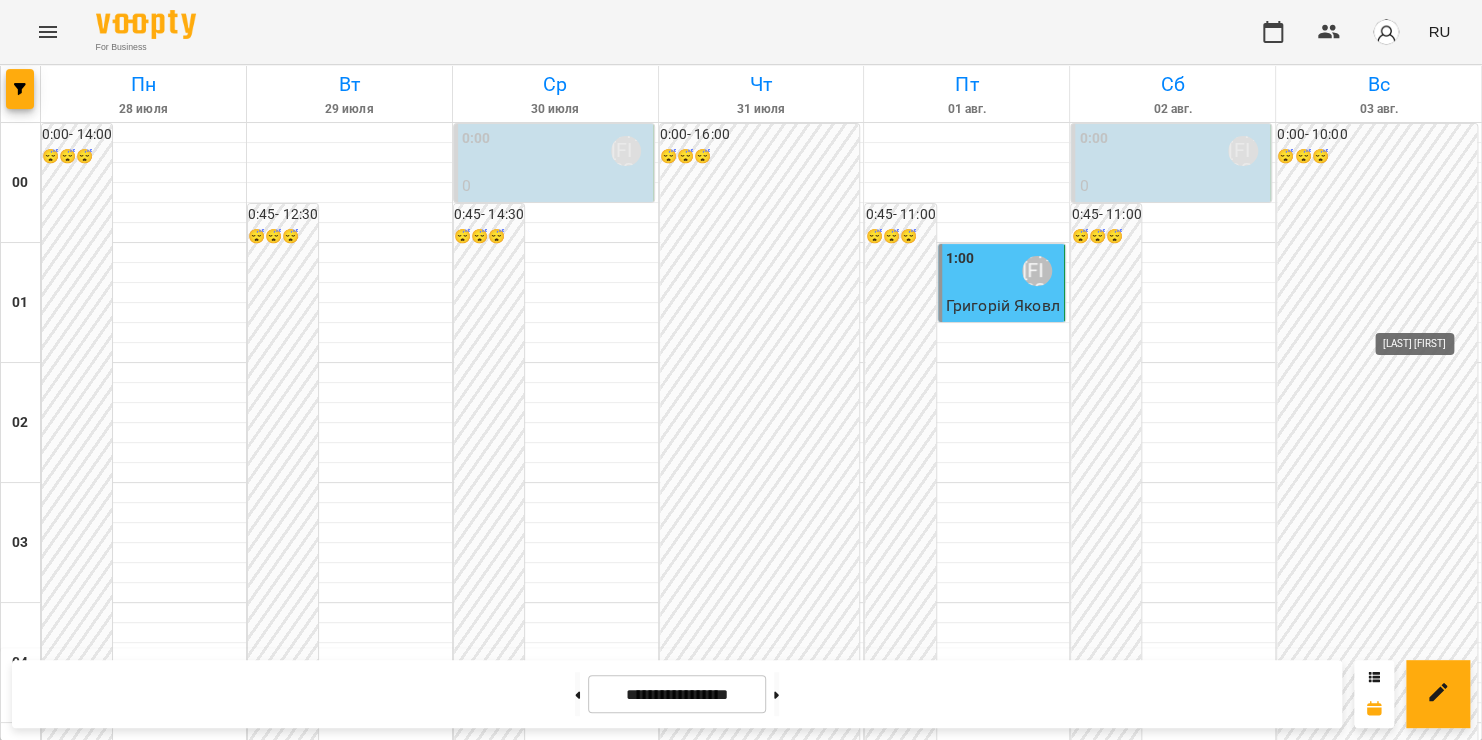 click on "[LAST] [FIRST]" at bounding box center [1449, 2071] 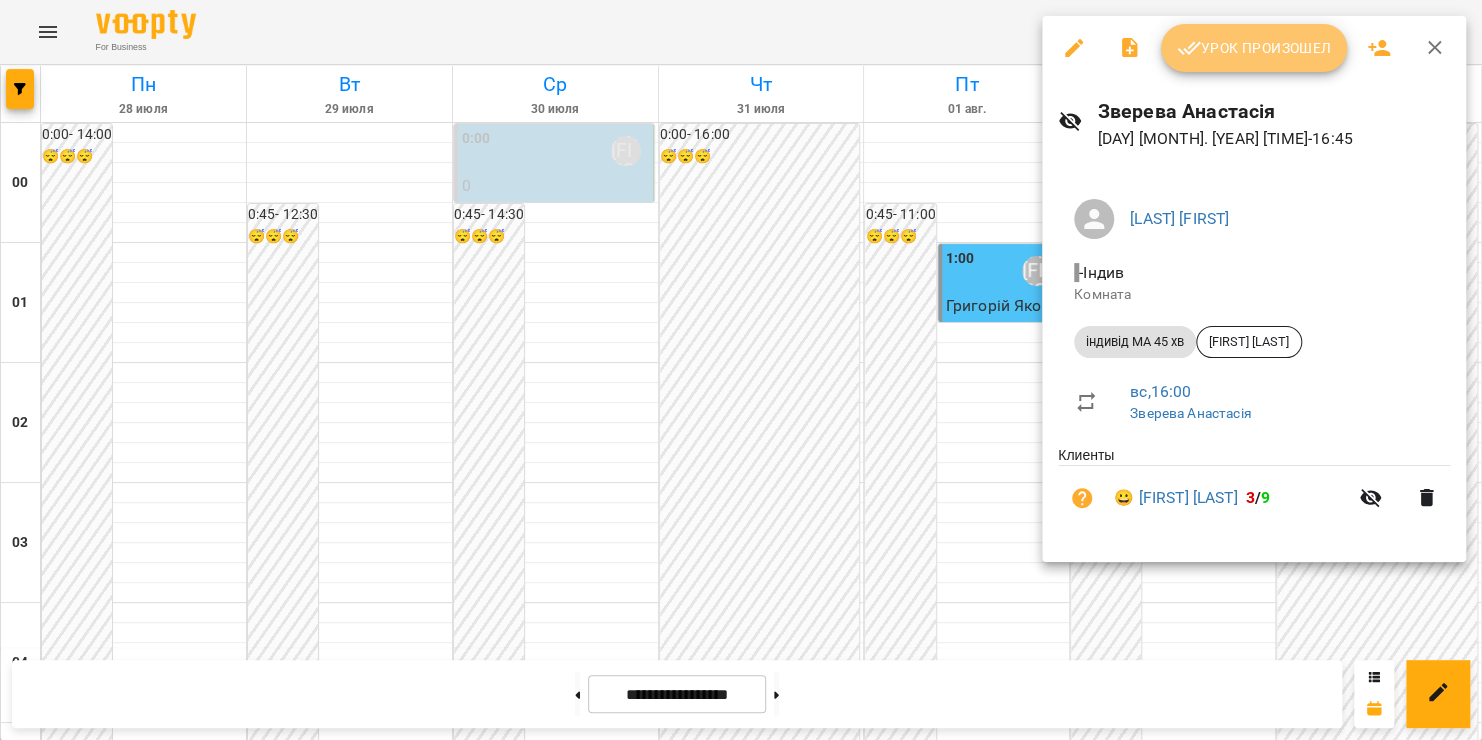 click on "Урок произошел" at bounding box center (1254, 48) 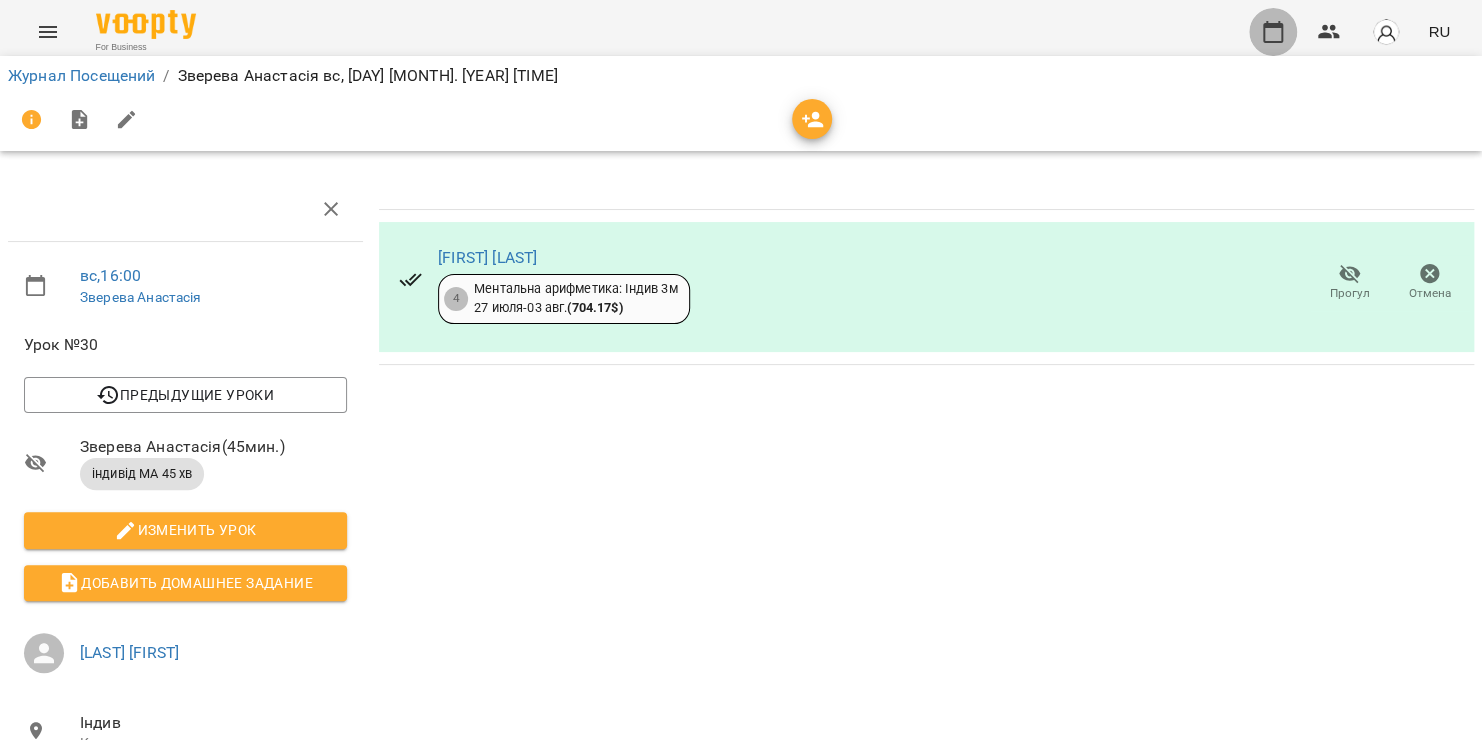 click 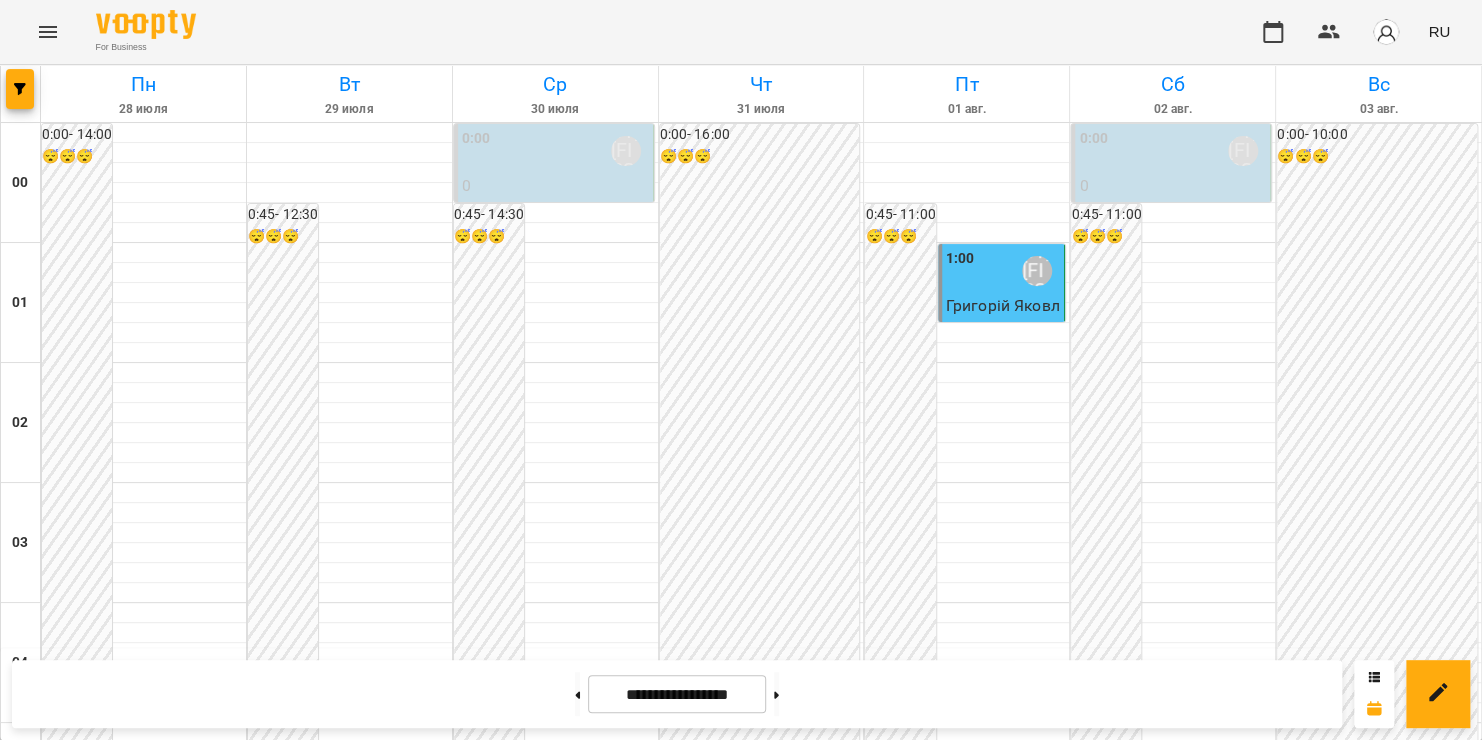 scroll, scrollTop: 1960, scrollLeft: 0, axis: vertical 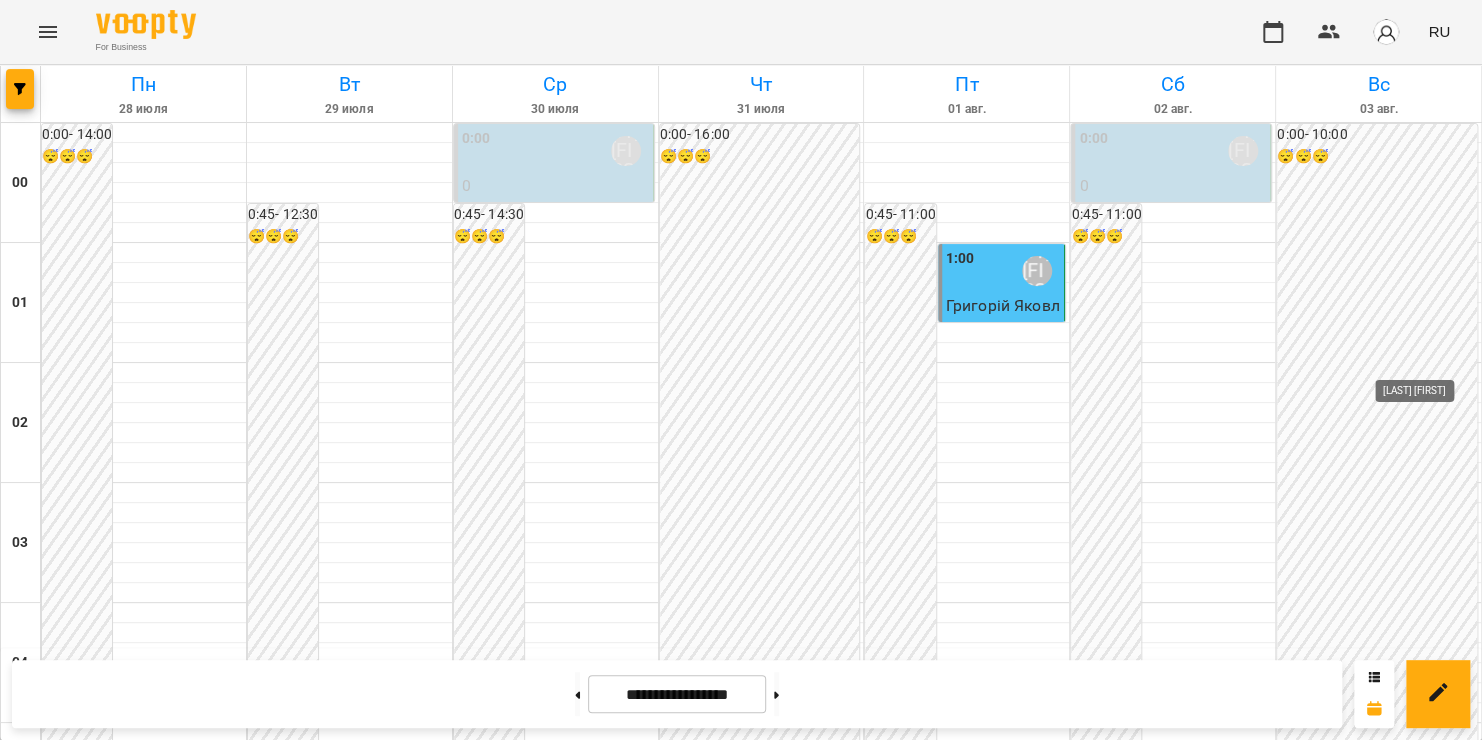 click on "[LAST] [FIRST]" at bounding box center [1449, 2311] 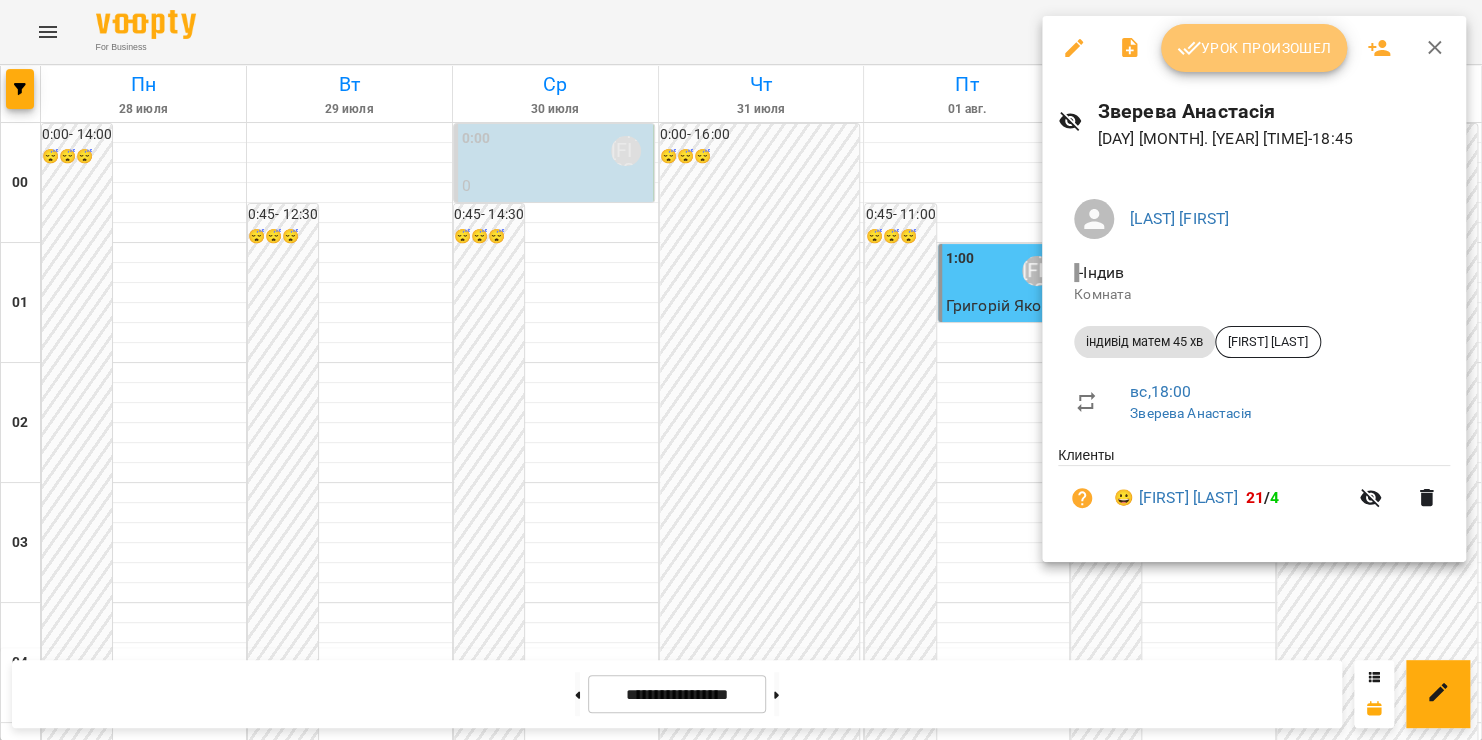 click on "Урок произошел" at bounding box center [1254, 48] 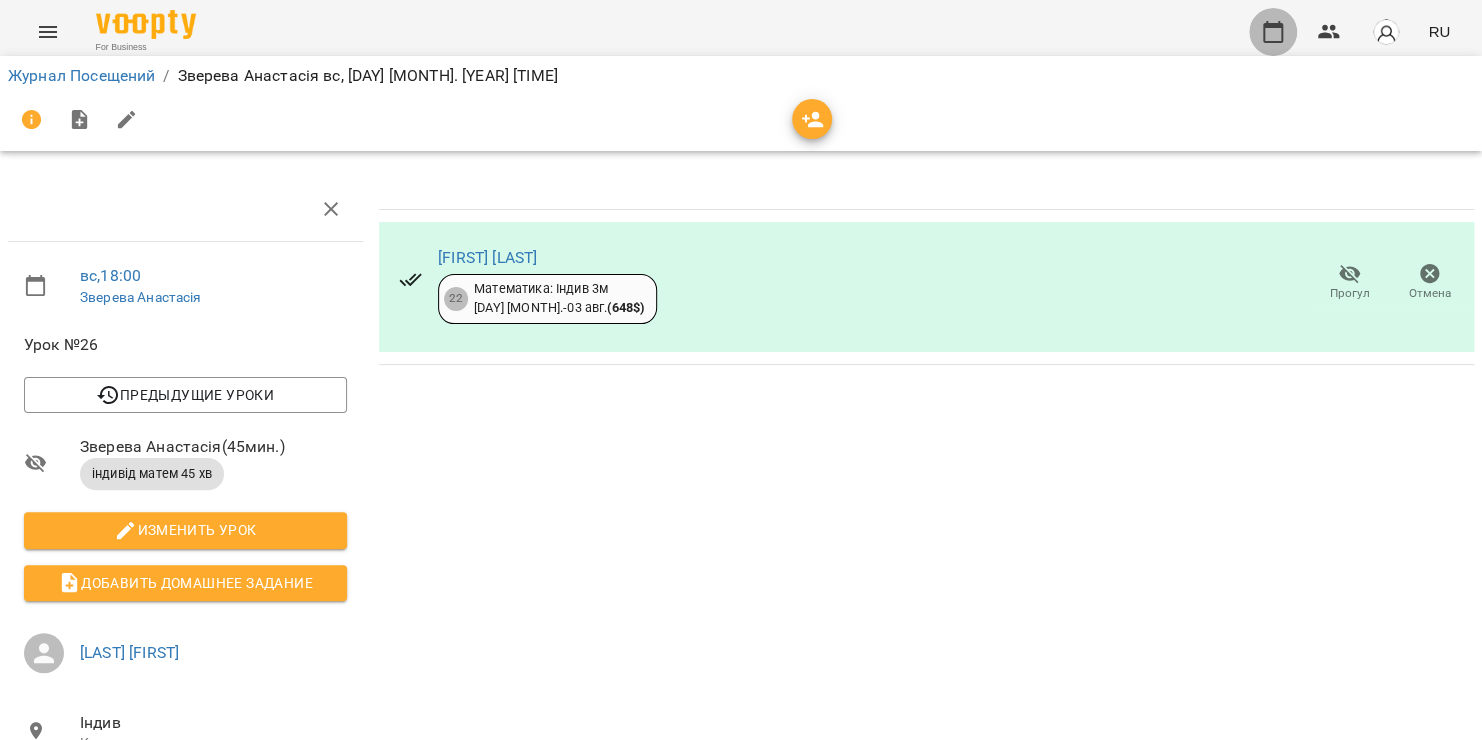click 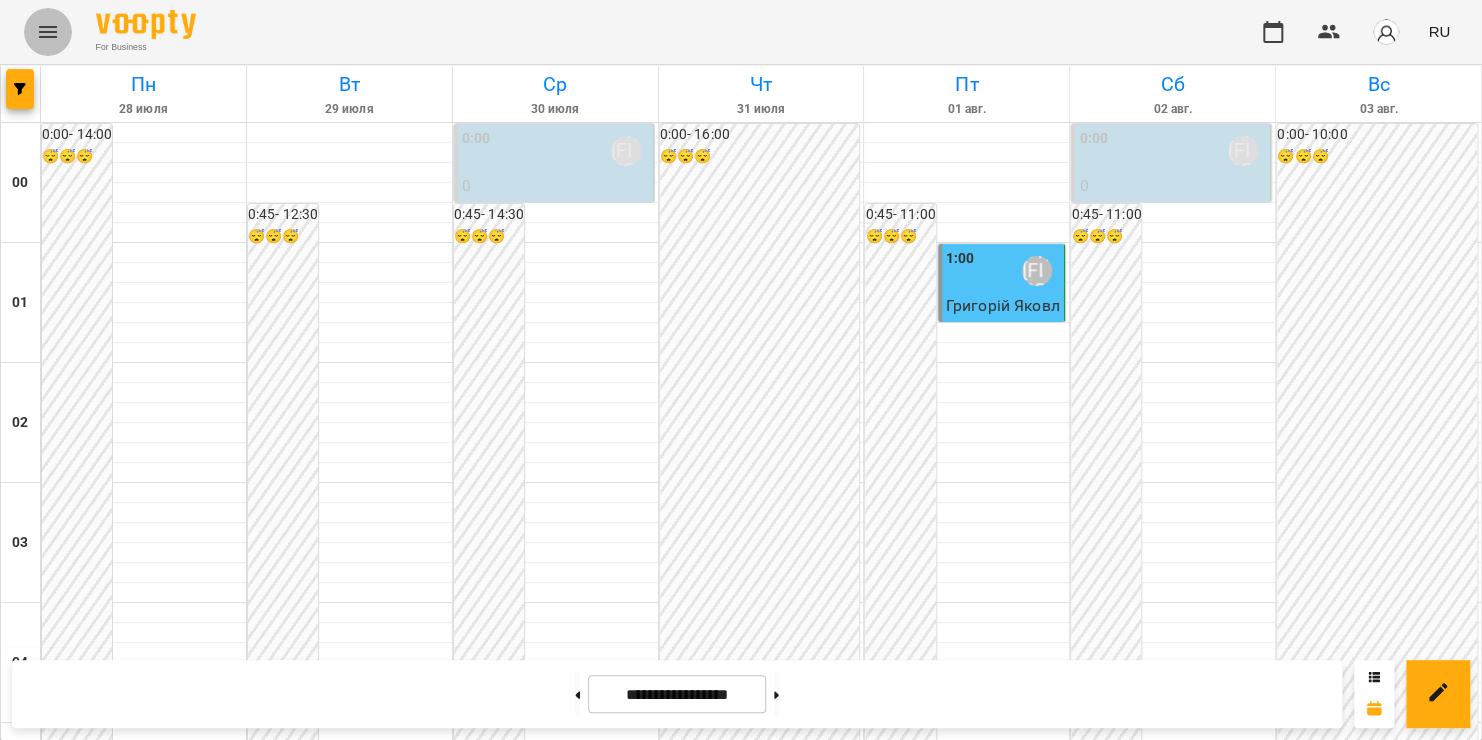 click 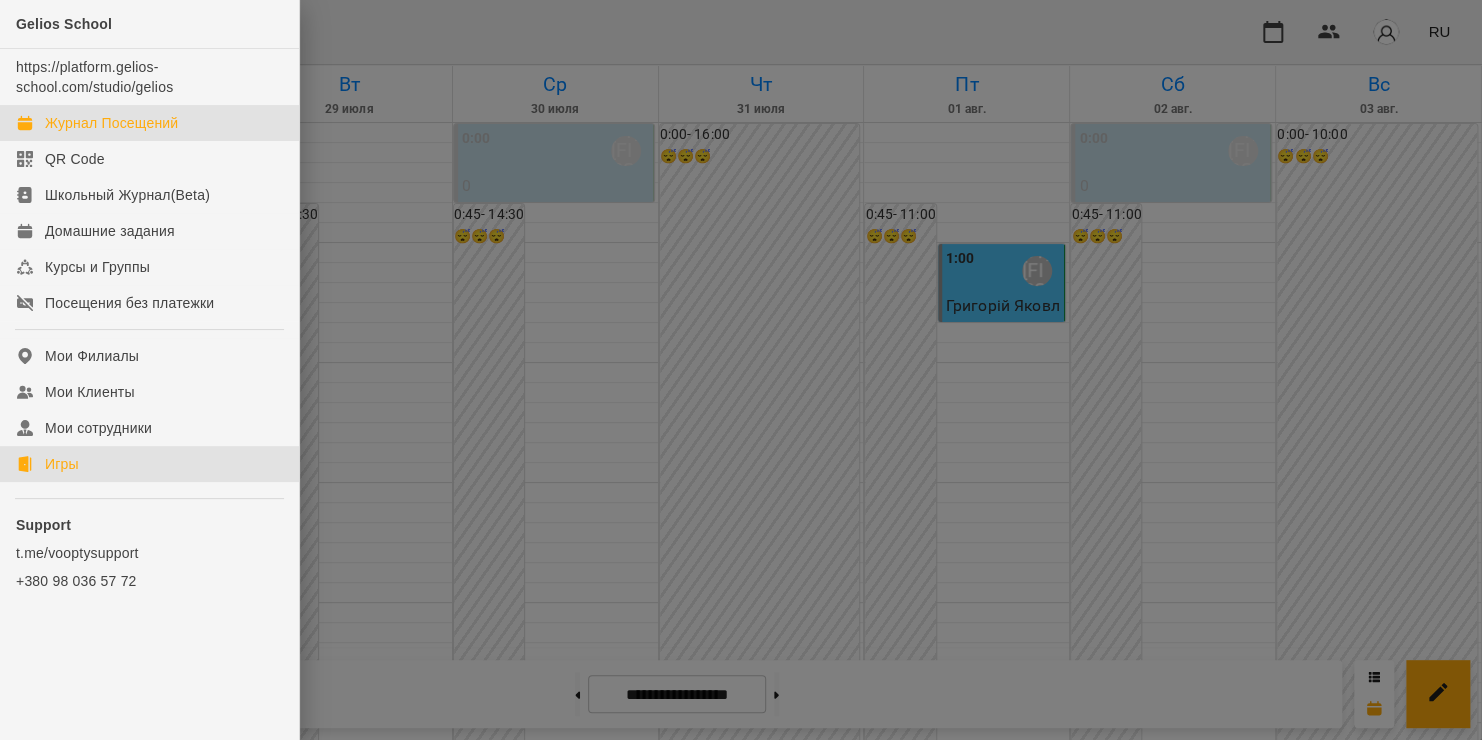 click on "Игры" 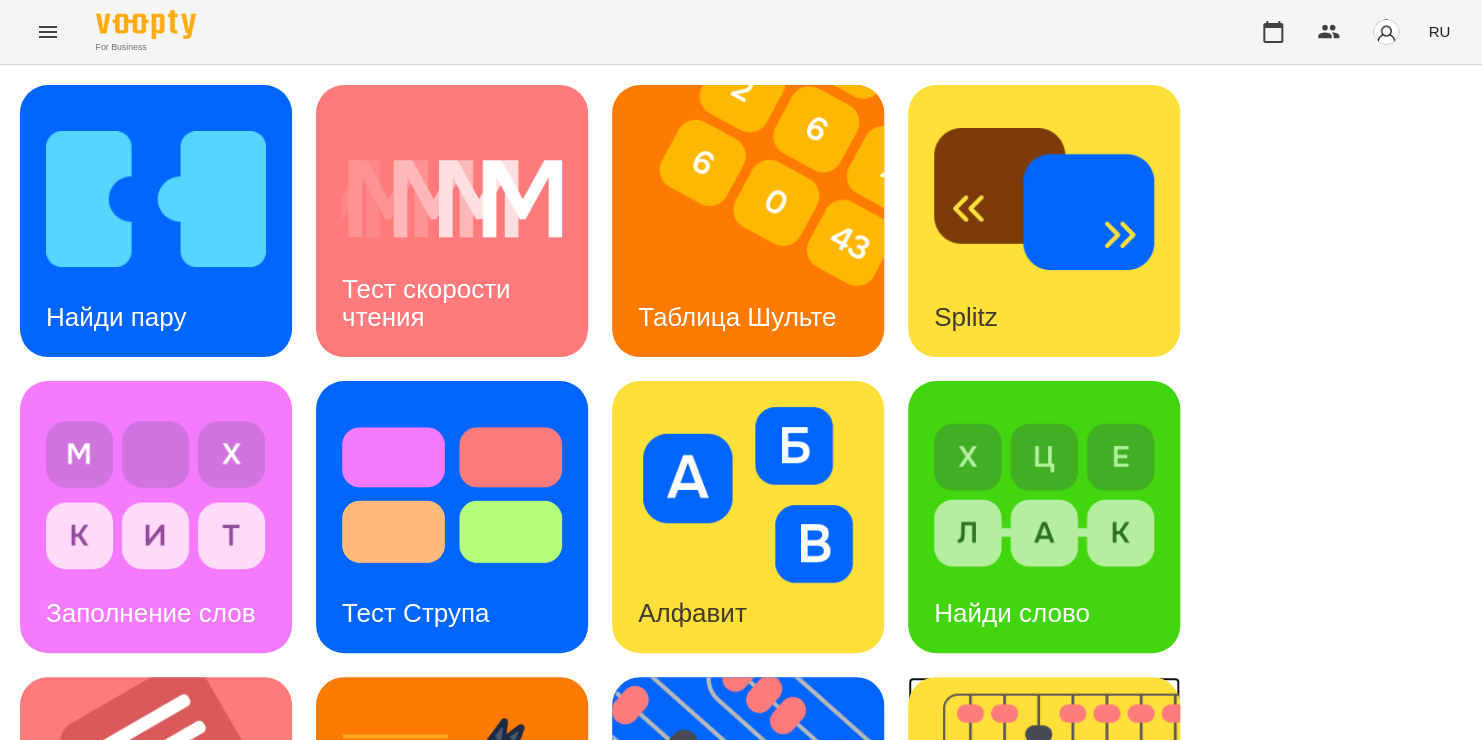 click at bounding box center [1056, 813] 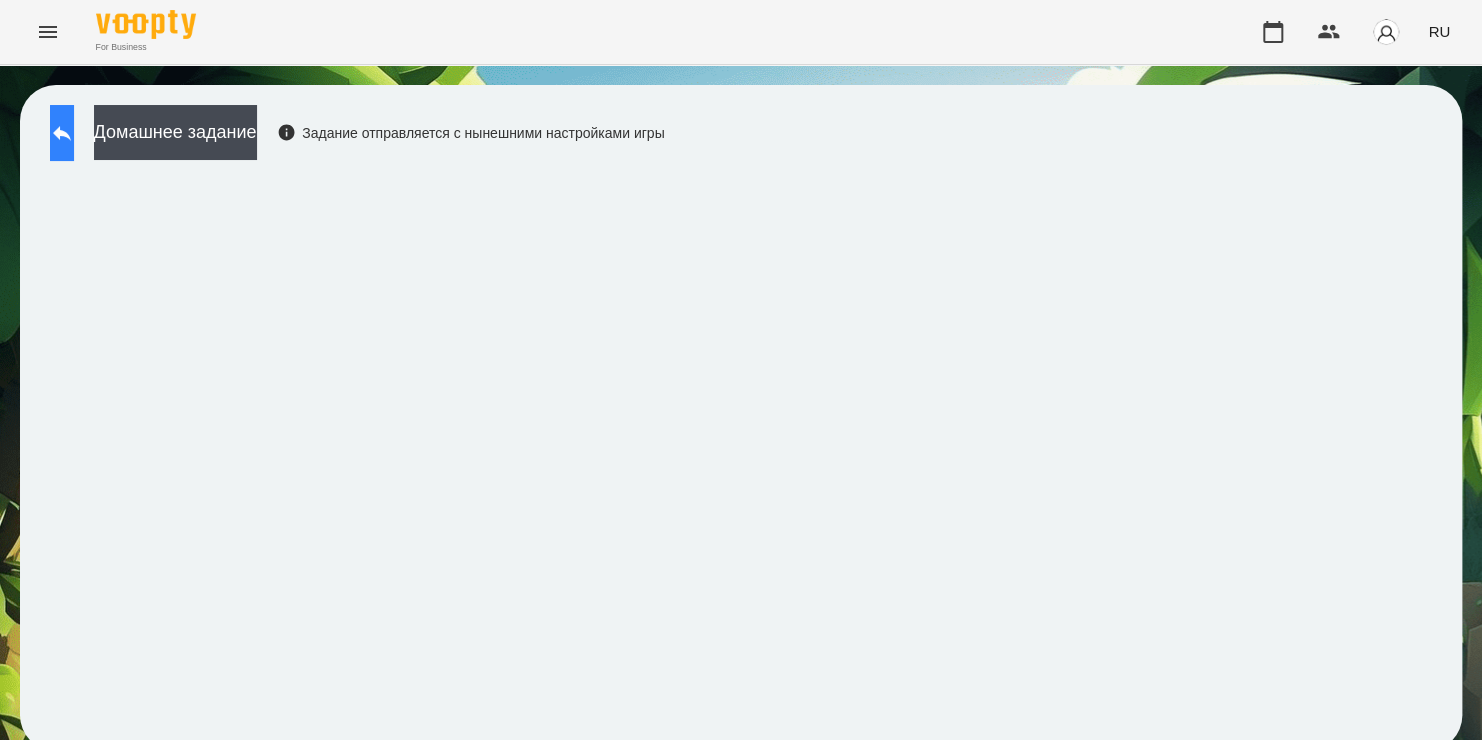 click at bounding box center [62, 133] 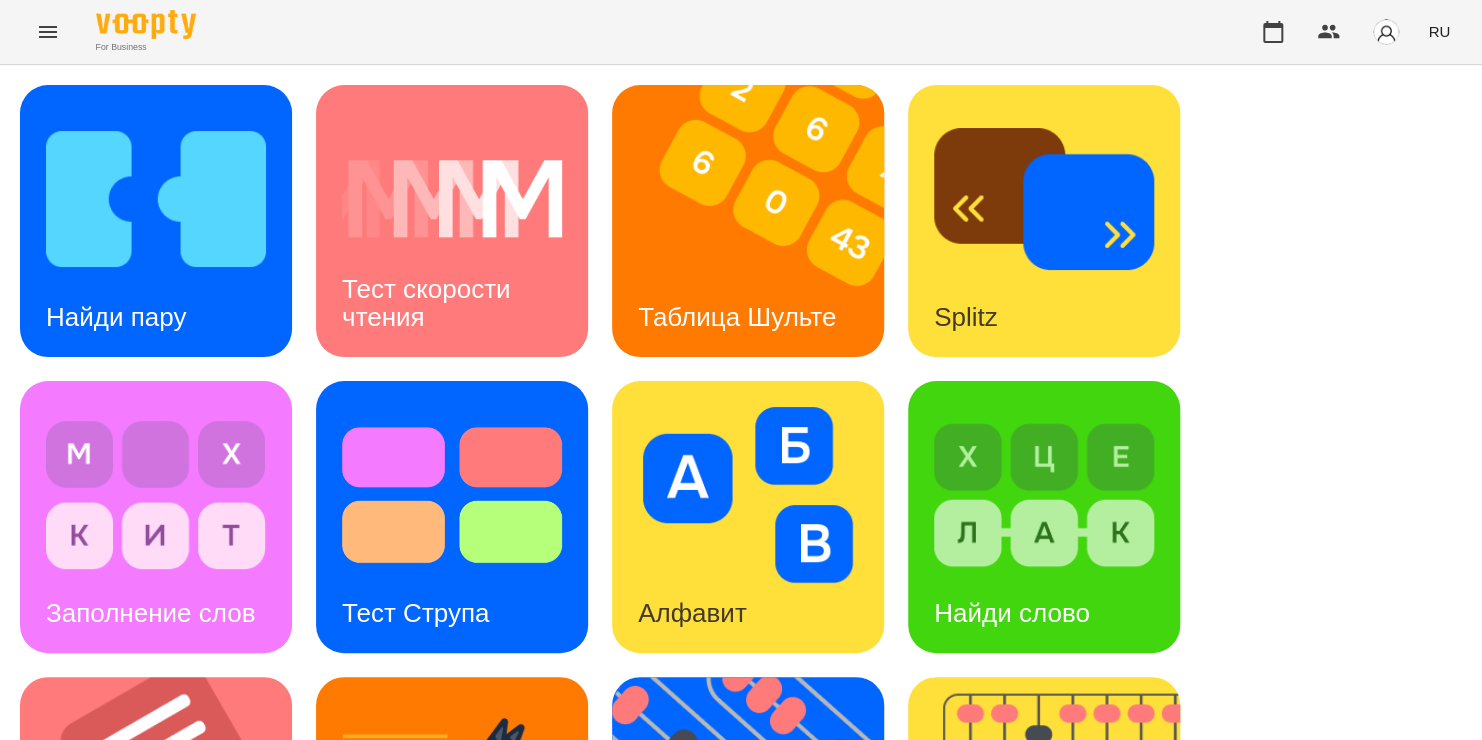scroll, scrollTop: 696, scrollLeft: 0, axis: vertical 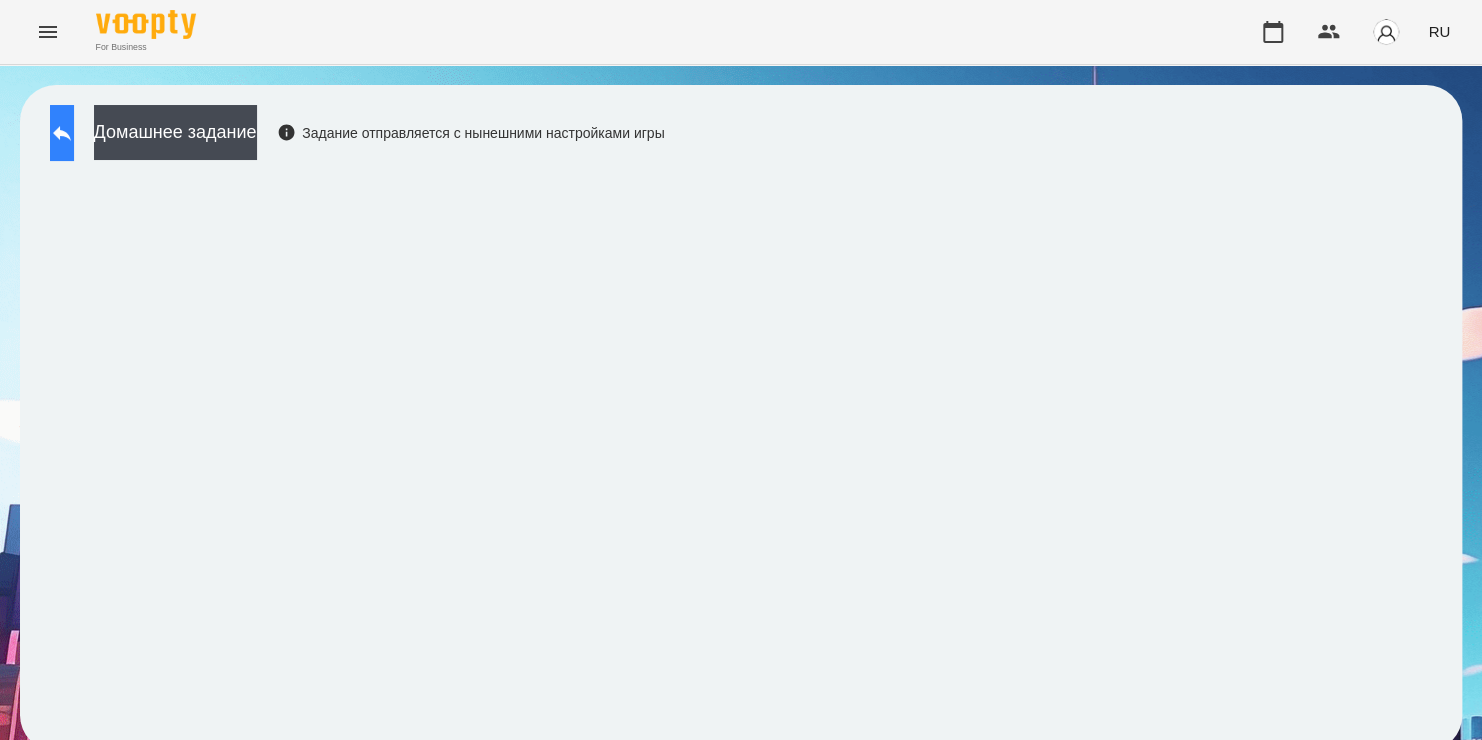 click at bounding box center [62, 133] 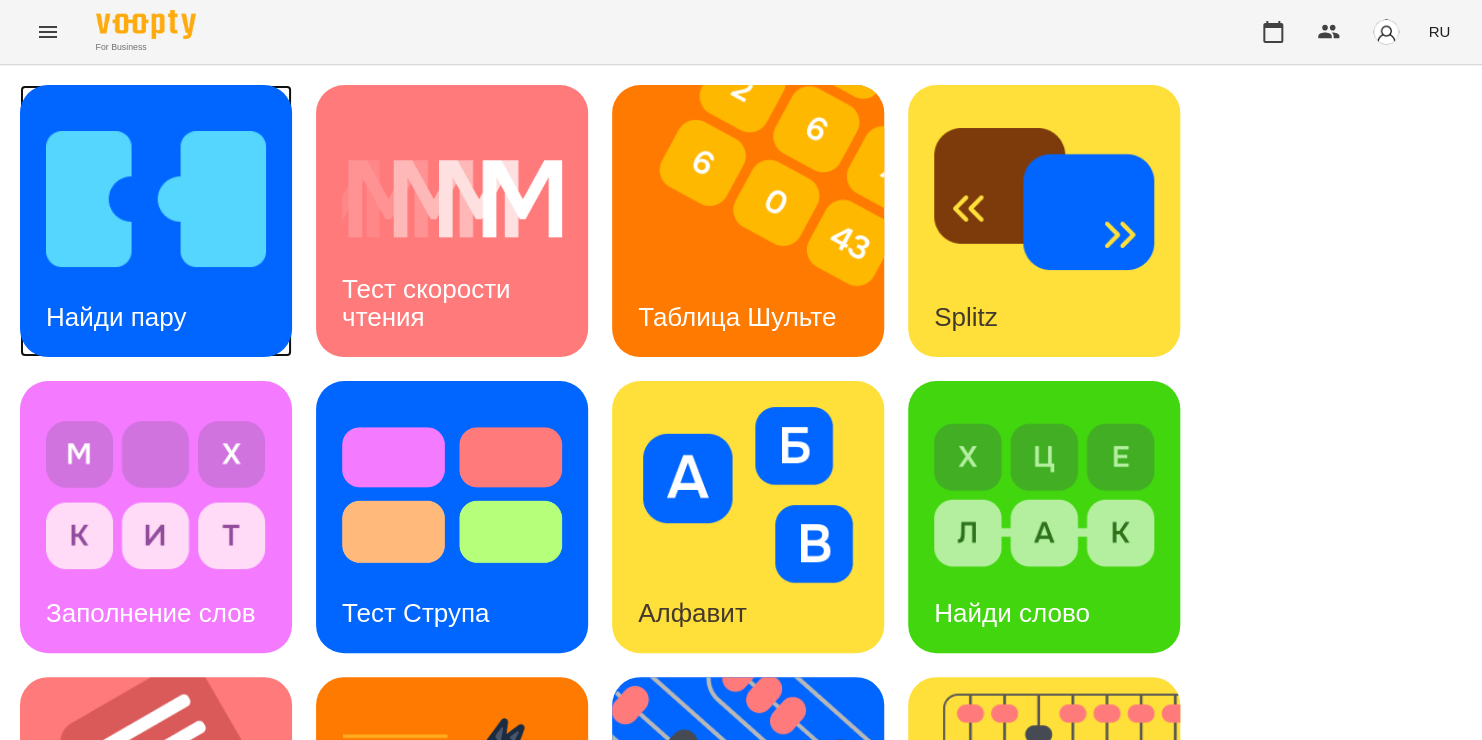 click at bounding box center (156, 199) 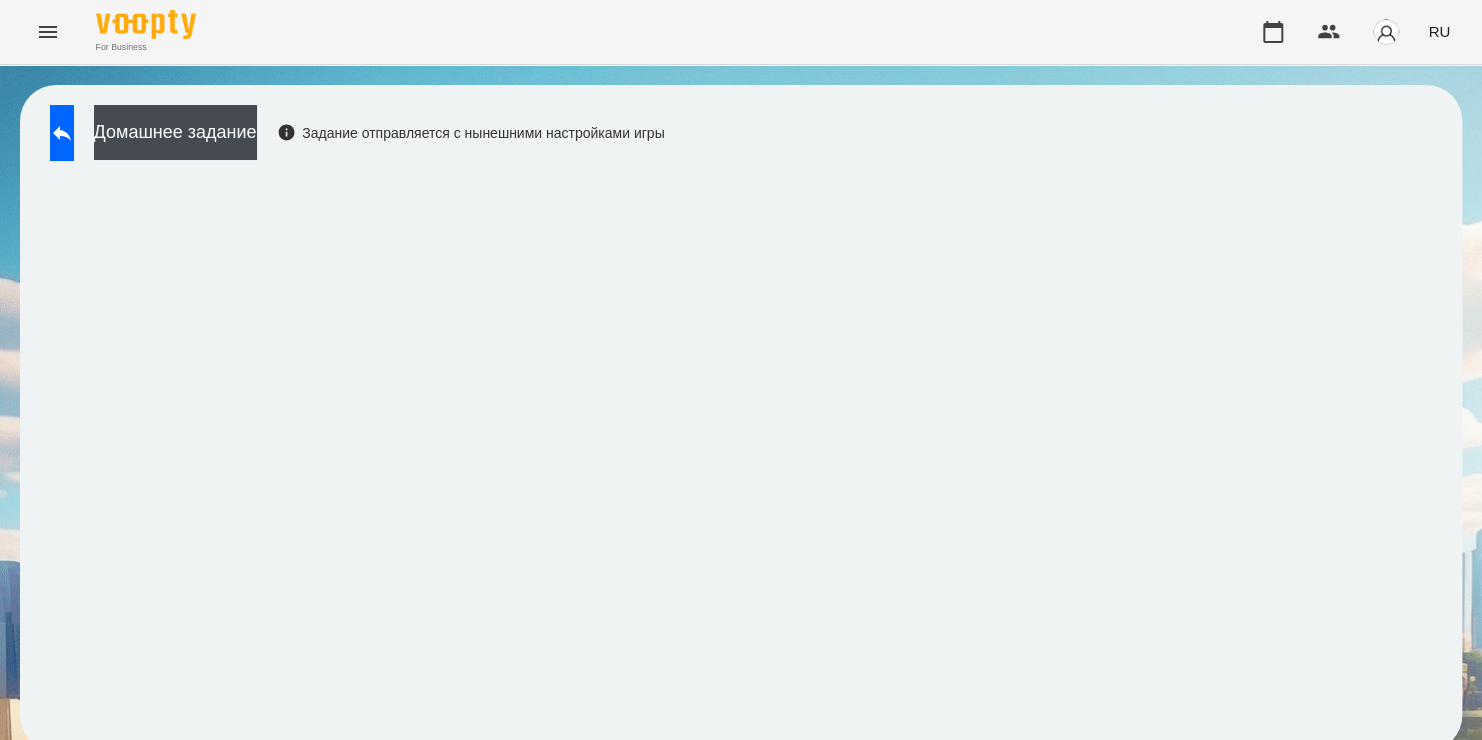 scroll, scrollTop: 1, scrollLeft: 0, axis: vertical 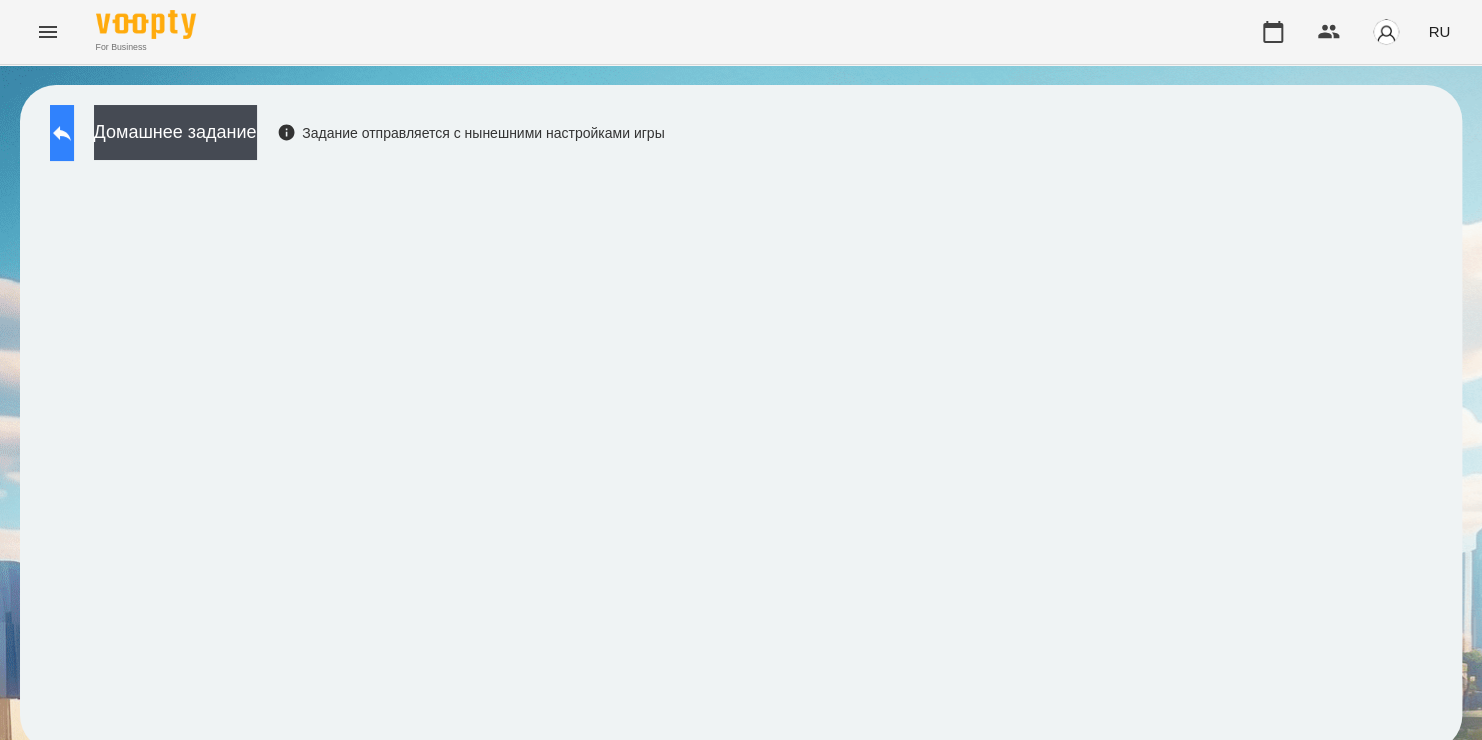 click 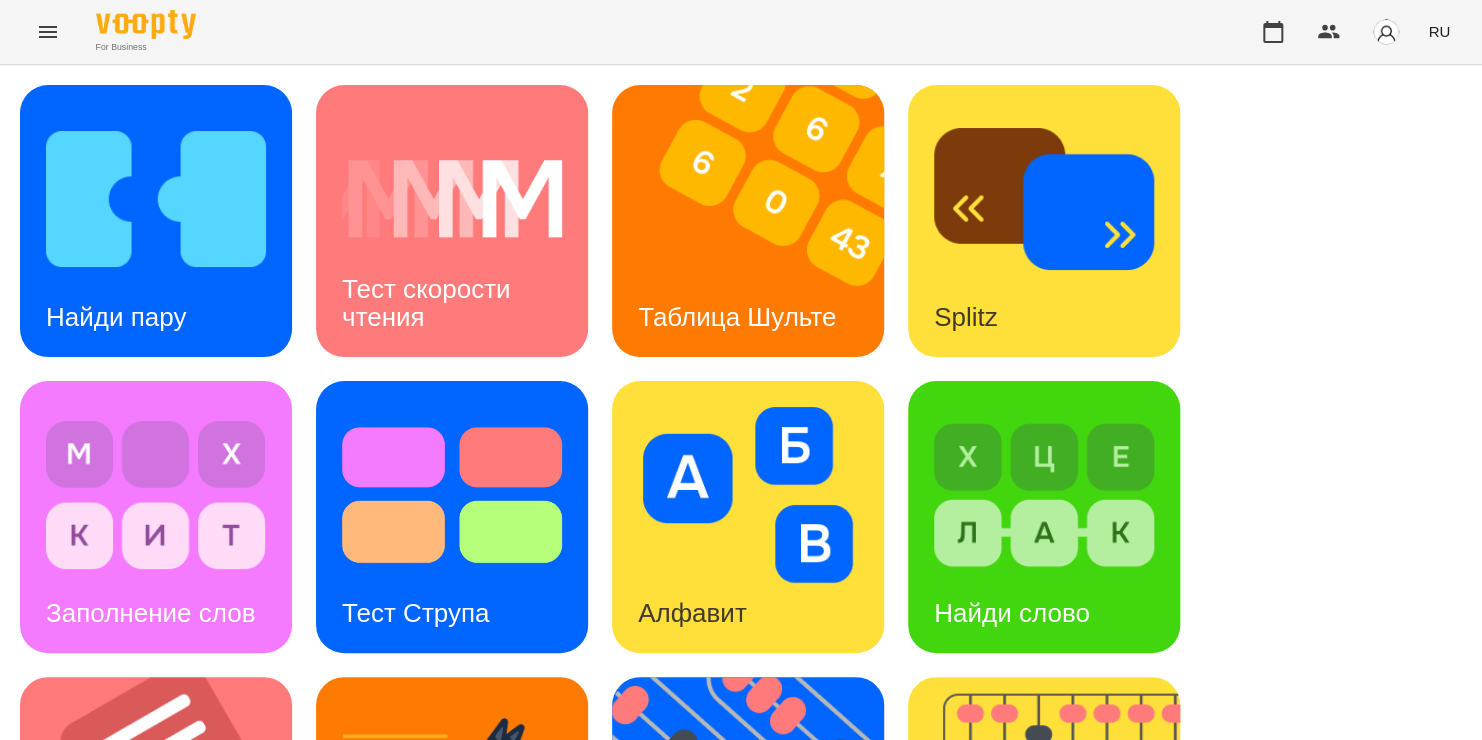 scroll, scrollTop: 626, scrollLeft: 0, axis: vertical 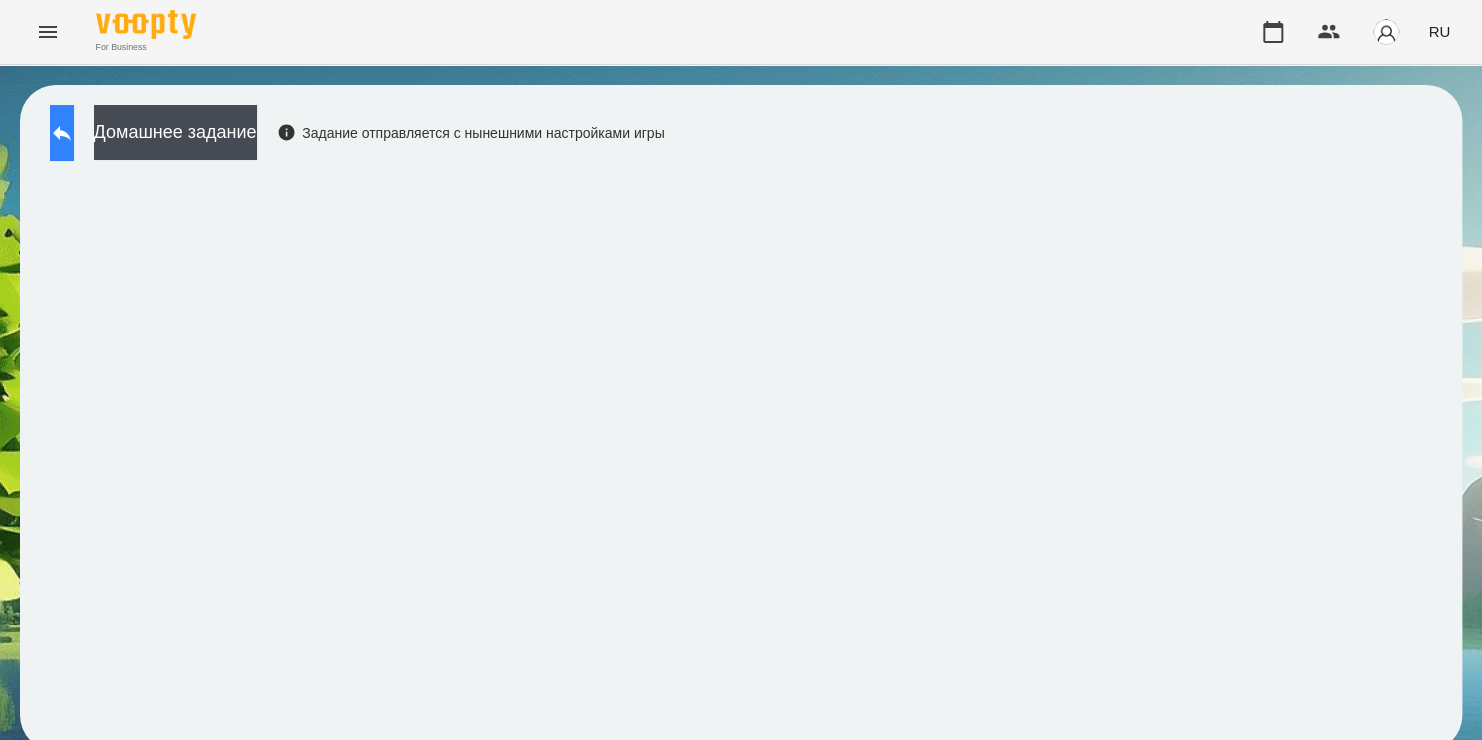 click at bounding box center [62, 133] 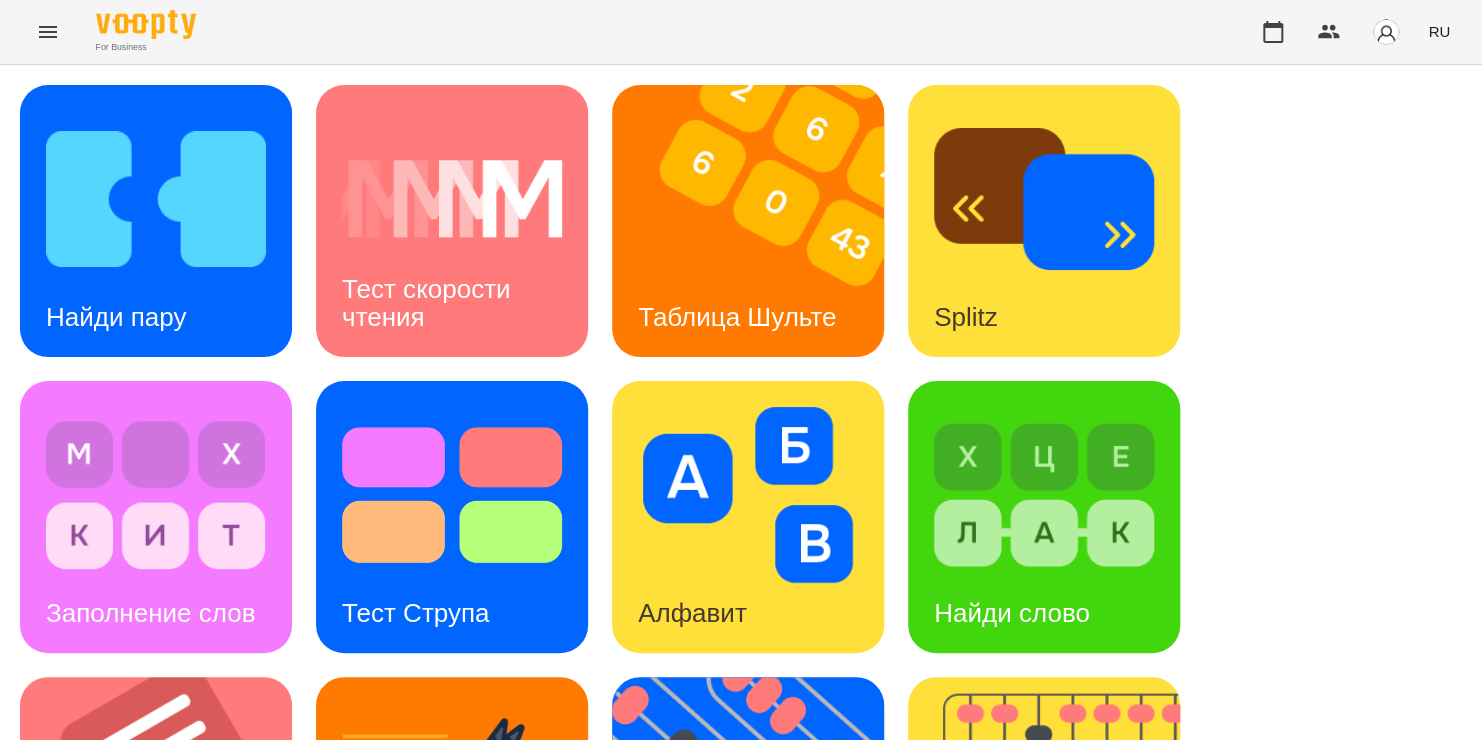 scroll, scrollTop: 596, scrollLeft: 0, axis: vertical 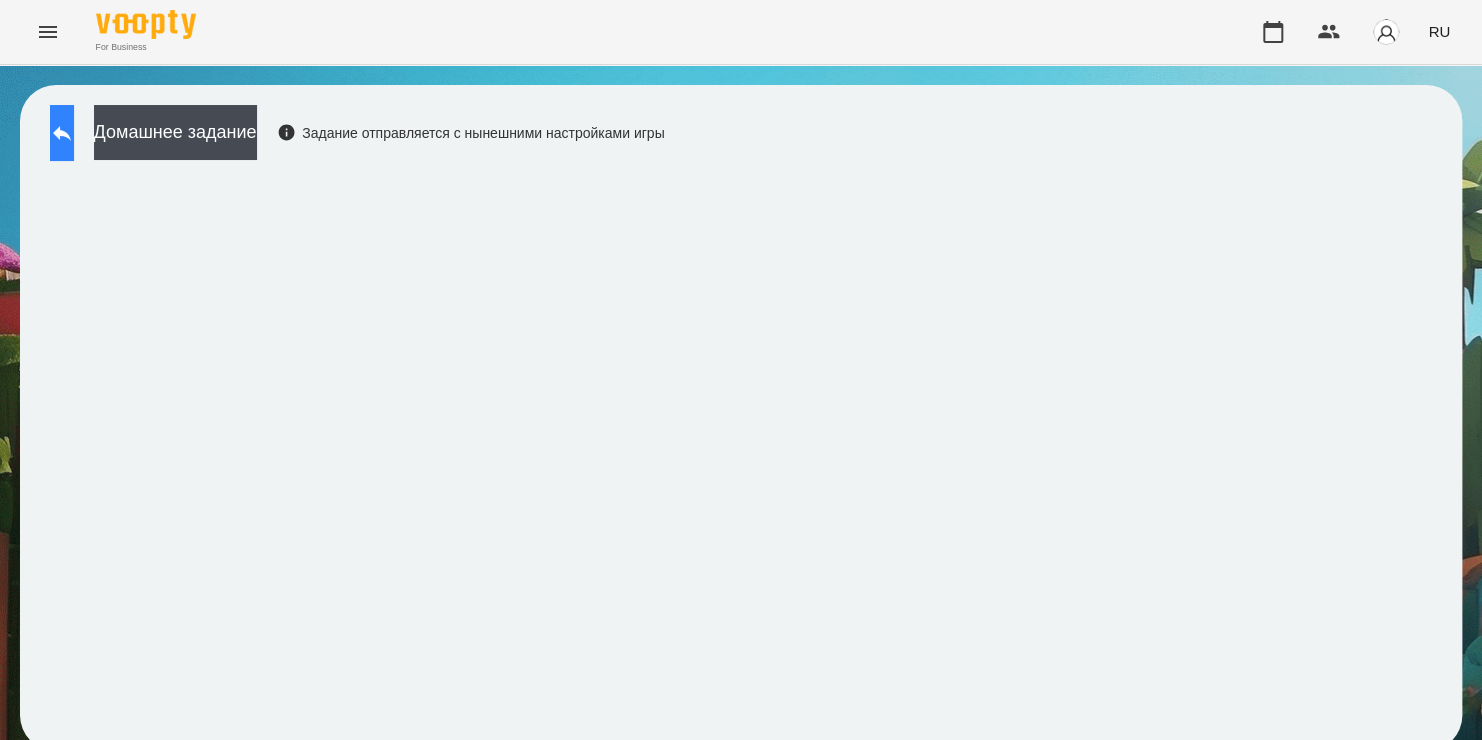 click 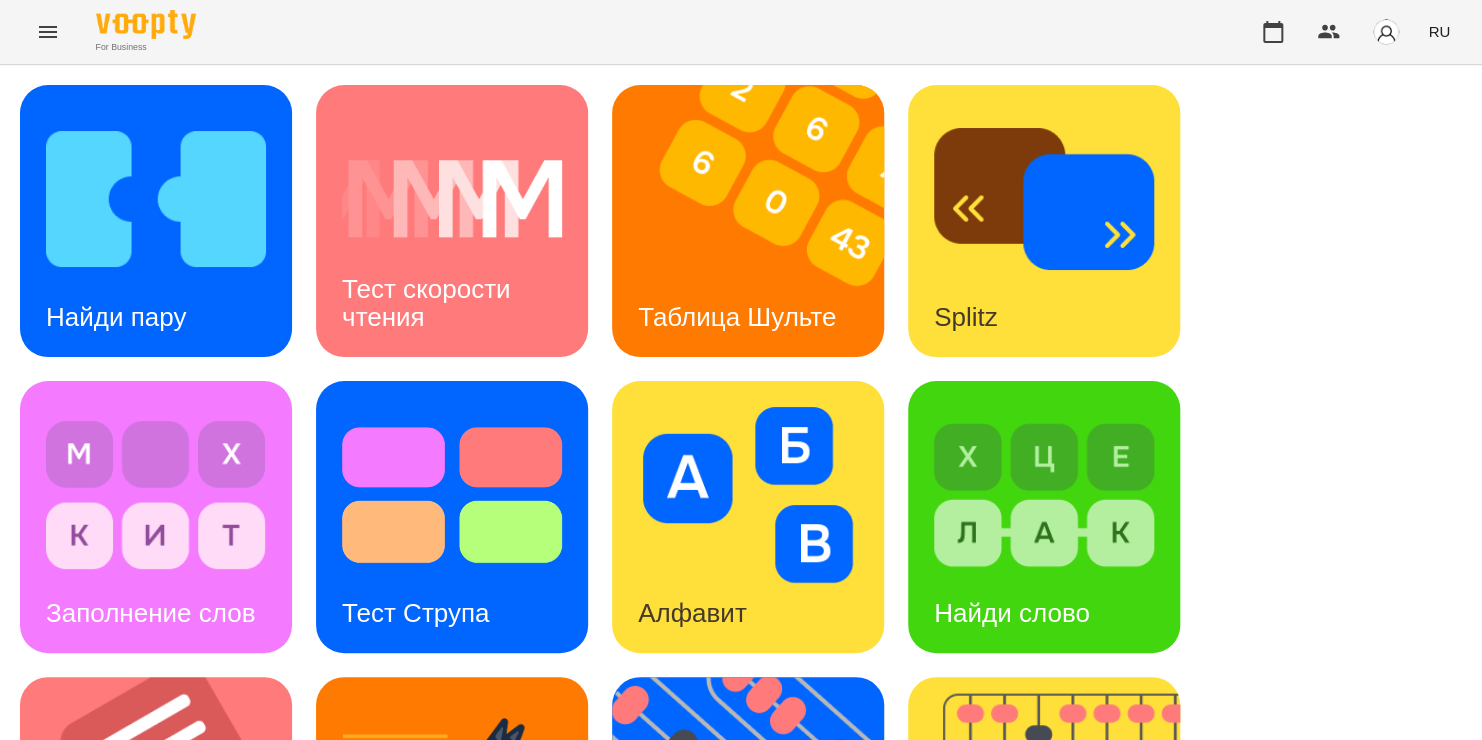 scroll, scrollTop: 394, scrollLeft: 0, axis: vertical 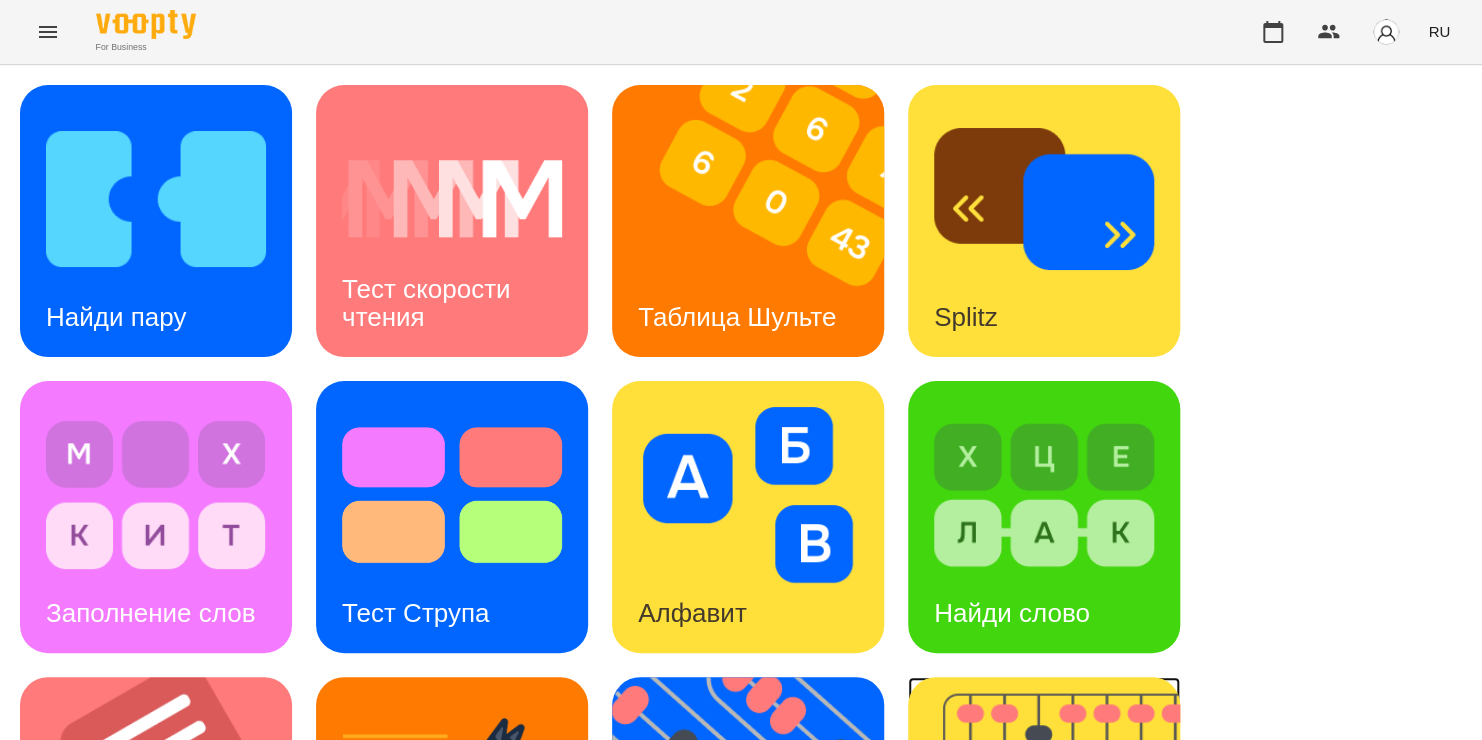 click at bounding box center [1056, 813] 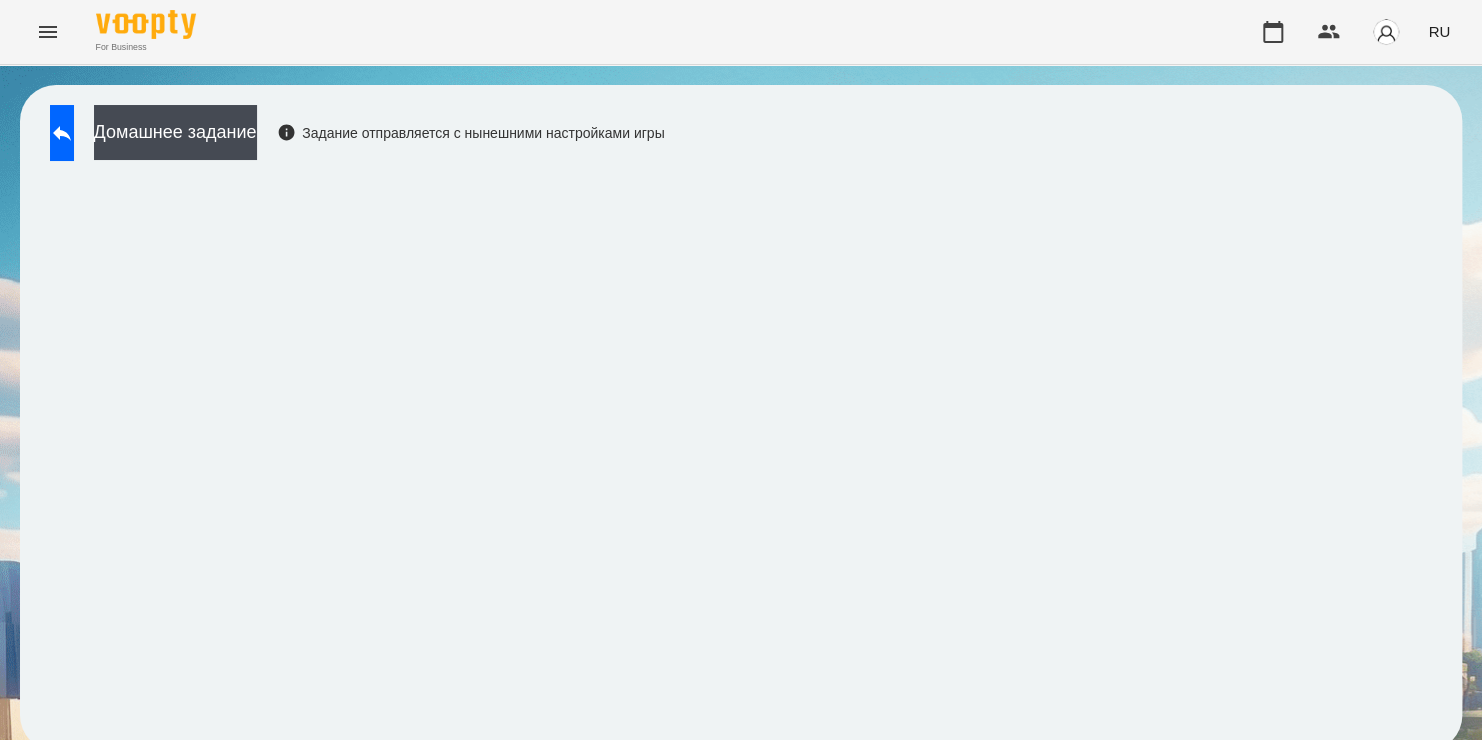 scroll, scrollTop: 0, scrollLeft: 0, axis: both 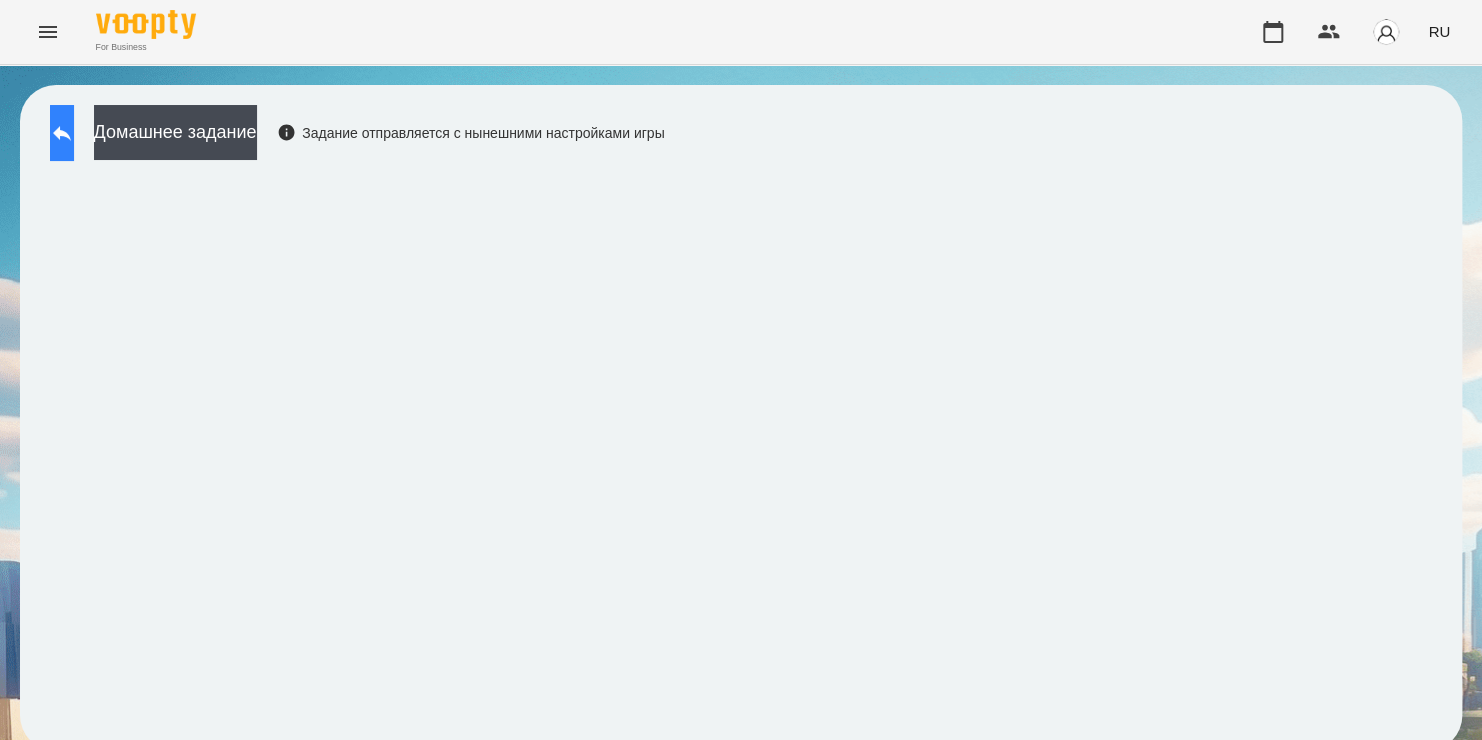click at bounding box center [62, 133] 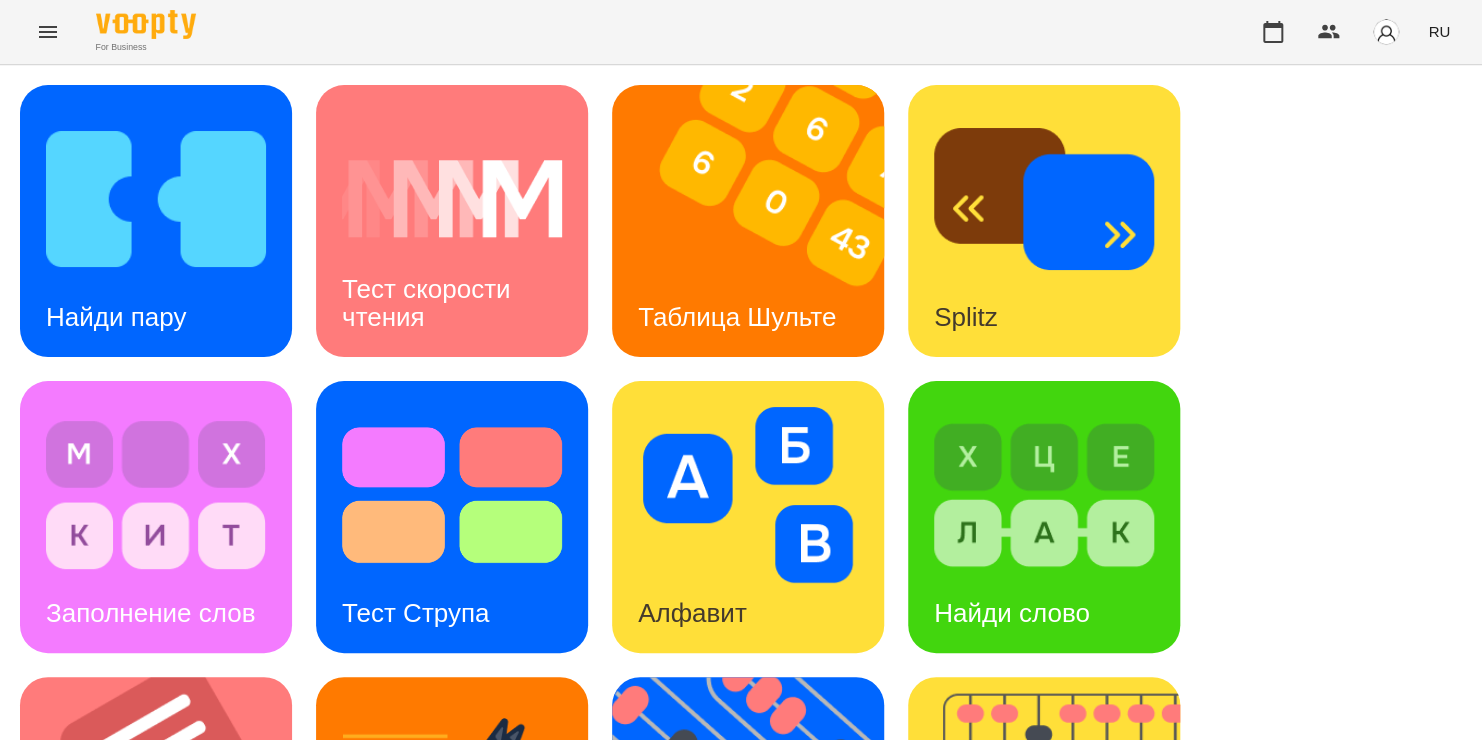 scroll, scrollTop: 644, scrollLeft: 0, axis: vertical 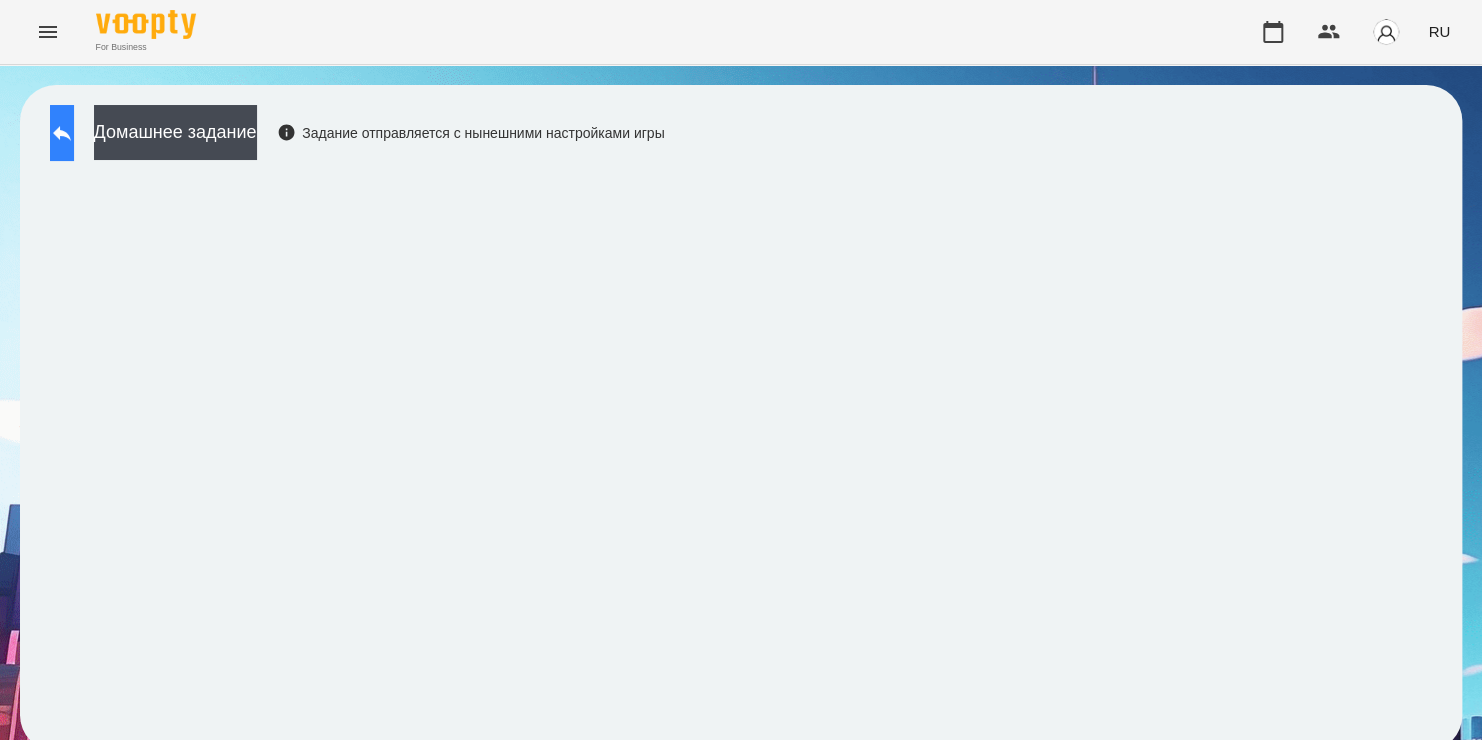 click 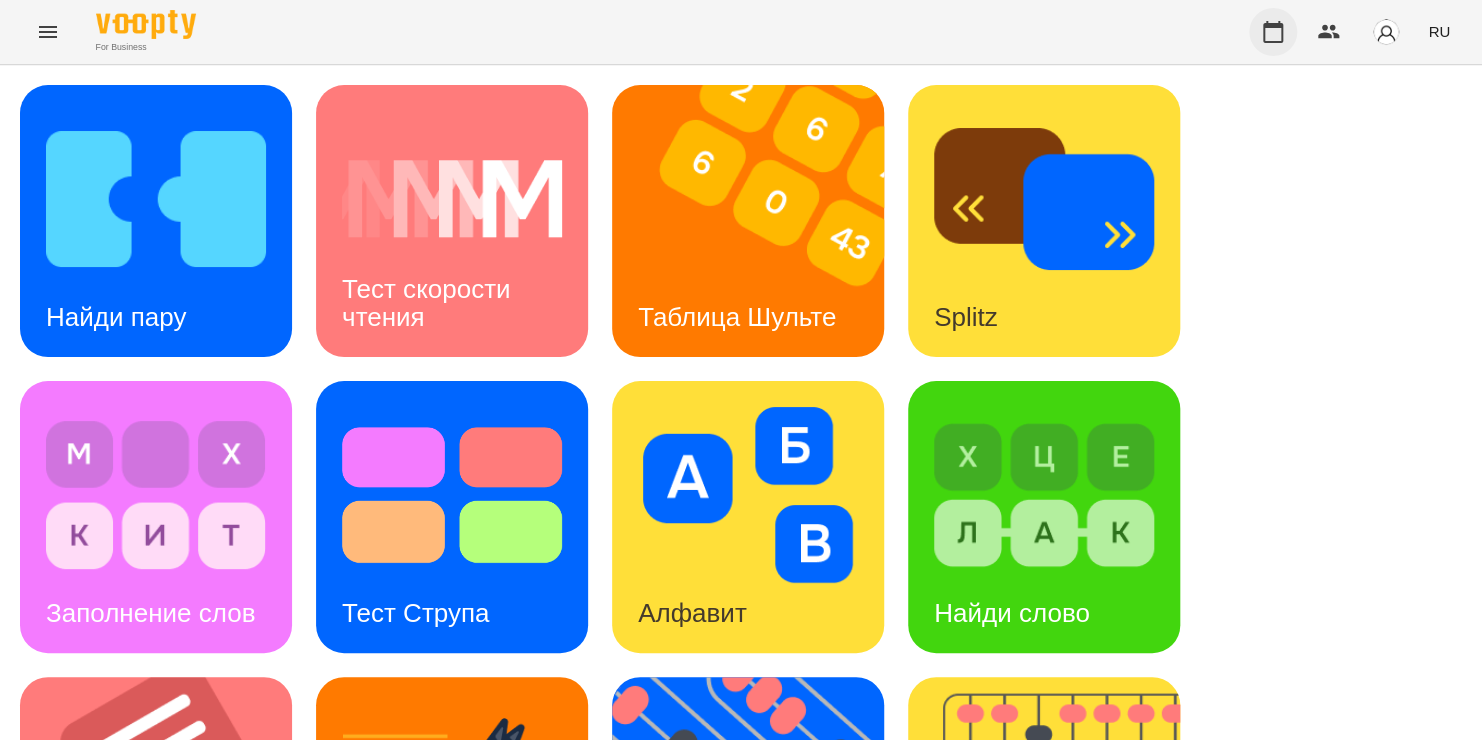 click 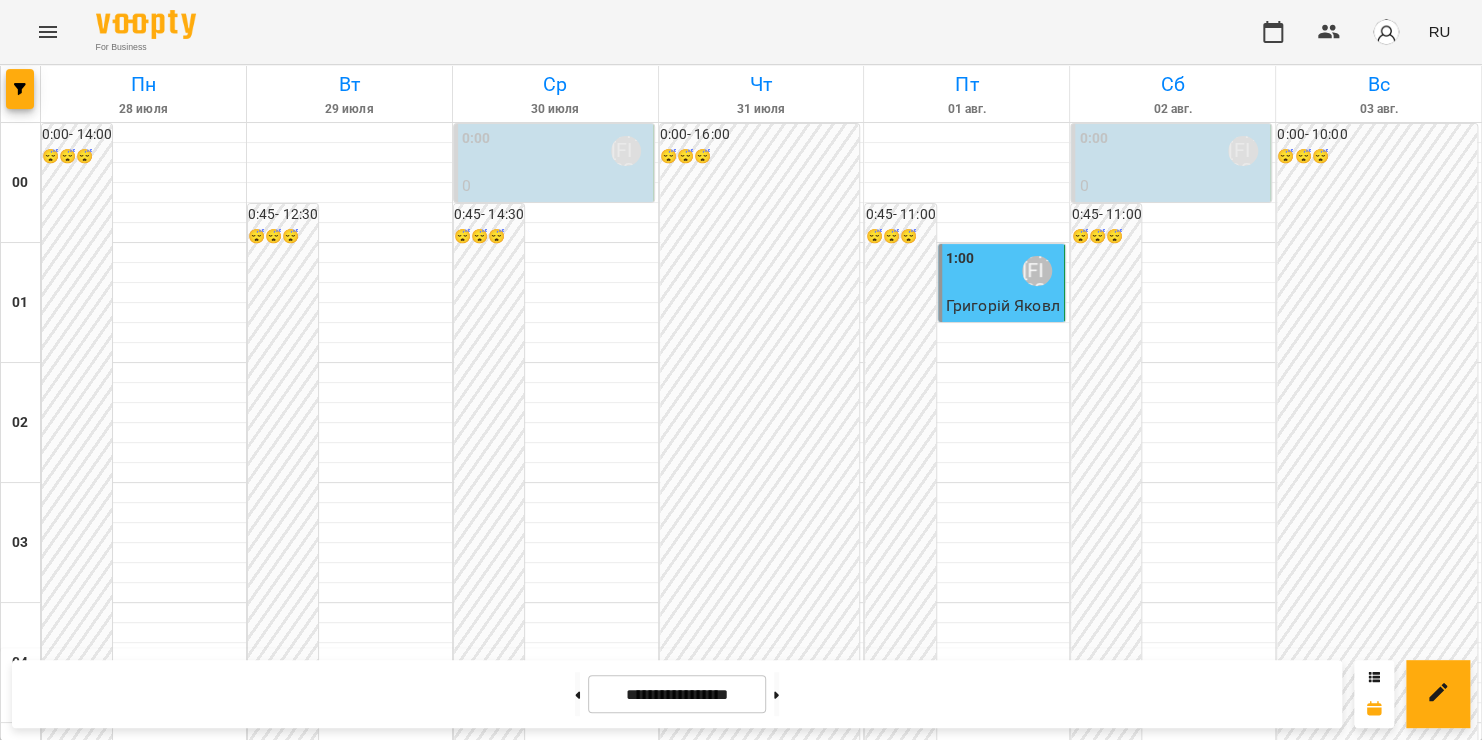 scroll, scrollTop: 2256, scrollLeft: 0, axis: vertical 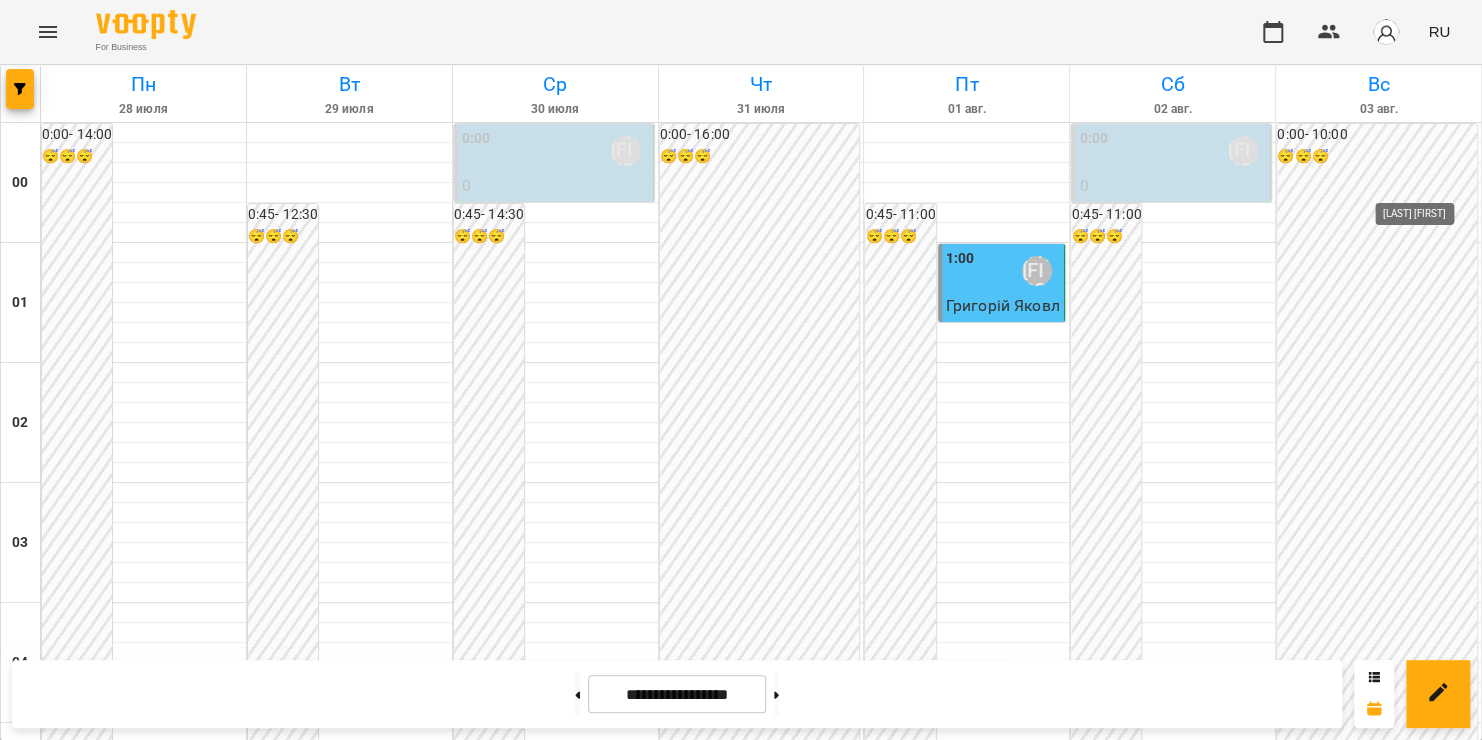click on "[LAST] [FIRST]" at bounding box center (1449, 2431) 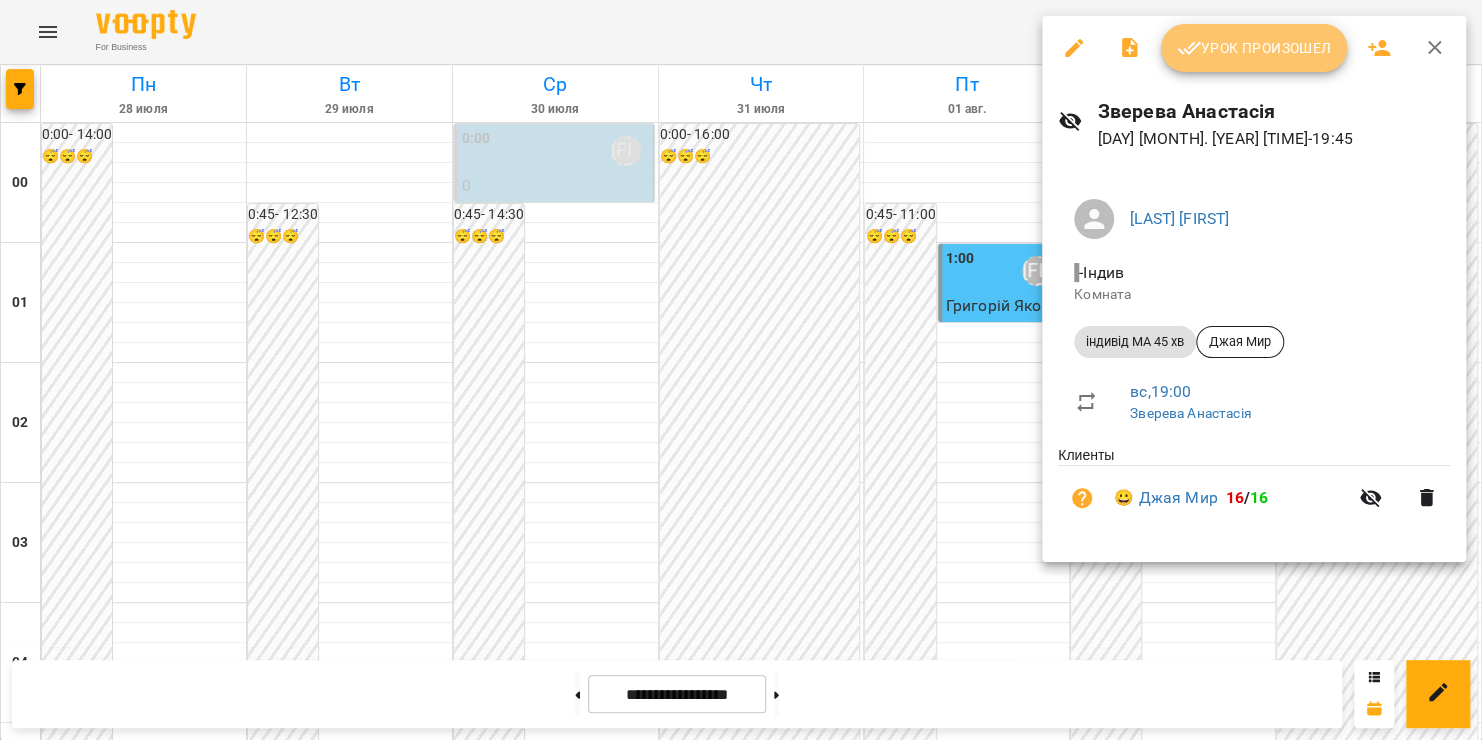 click on "Урок произошел" at bounding box center (1254, 48) 